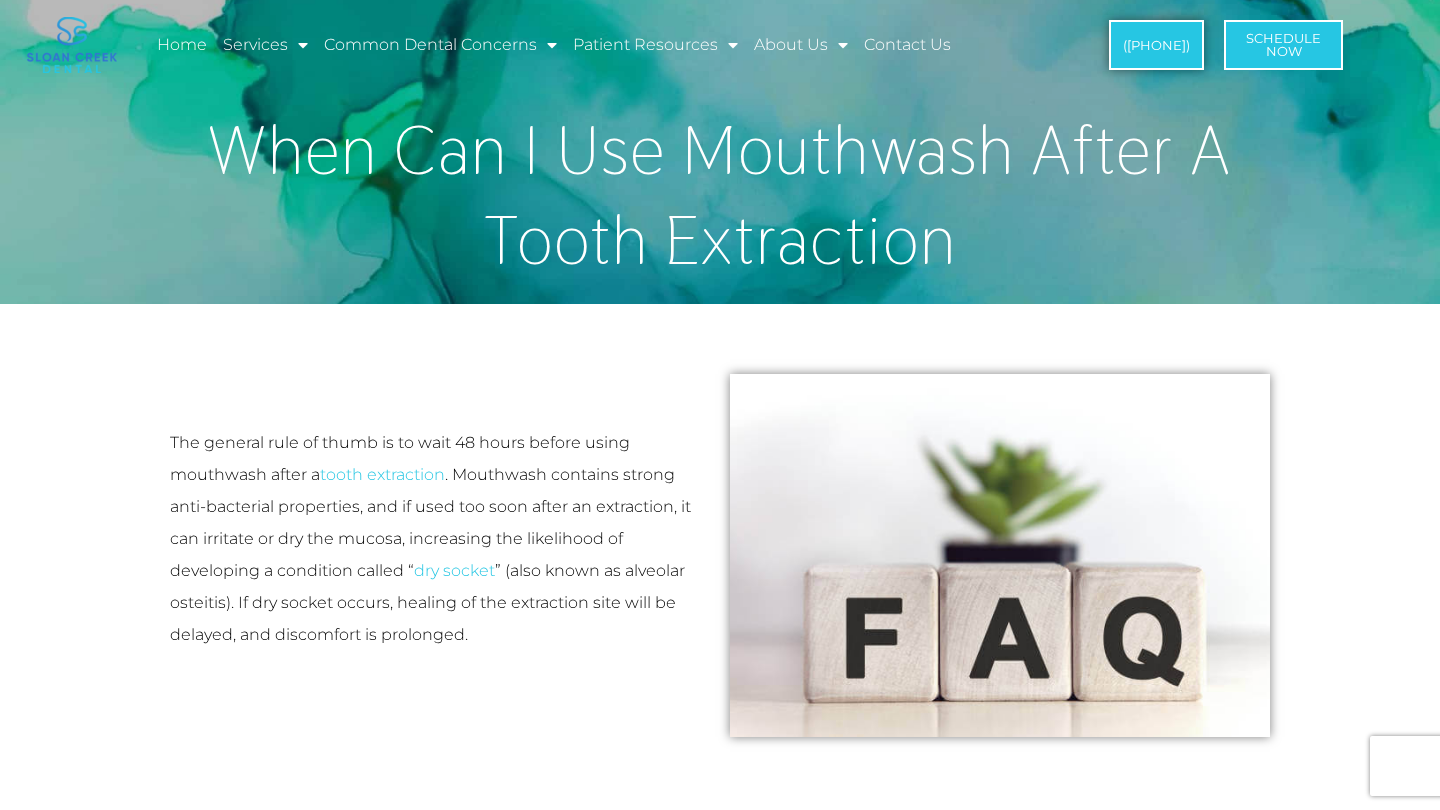 scroll, scrollTop: 70, scrollLeft: 0, axis: vertical 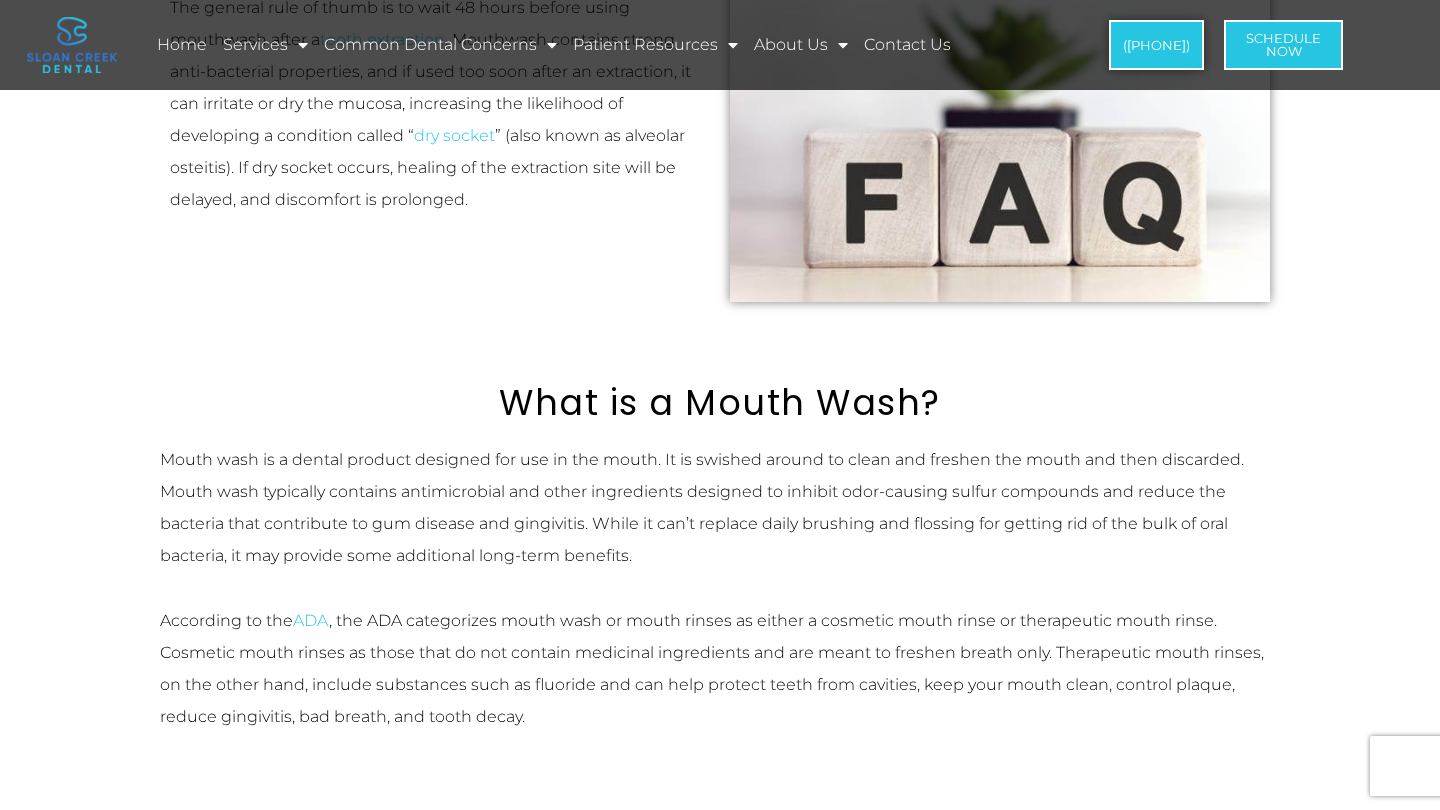click on "Mouth wash is a dental product designed for use in the mouth. It is swished around to clean and freshen the mouth and then discarded. Mouth wash typically contains antimicrobial and other ingredients designed to inhibit odor-causing sulfur compounds and reduce the bacteria that contribute to gum disease and gingivitis. While it can’t replace daily brushing and flossing for getting rid of the bulk of oral bacteria, it may provide some additional long-term benefits." at bounding box center [720, 508] 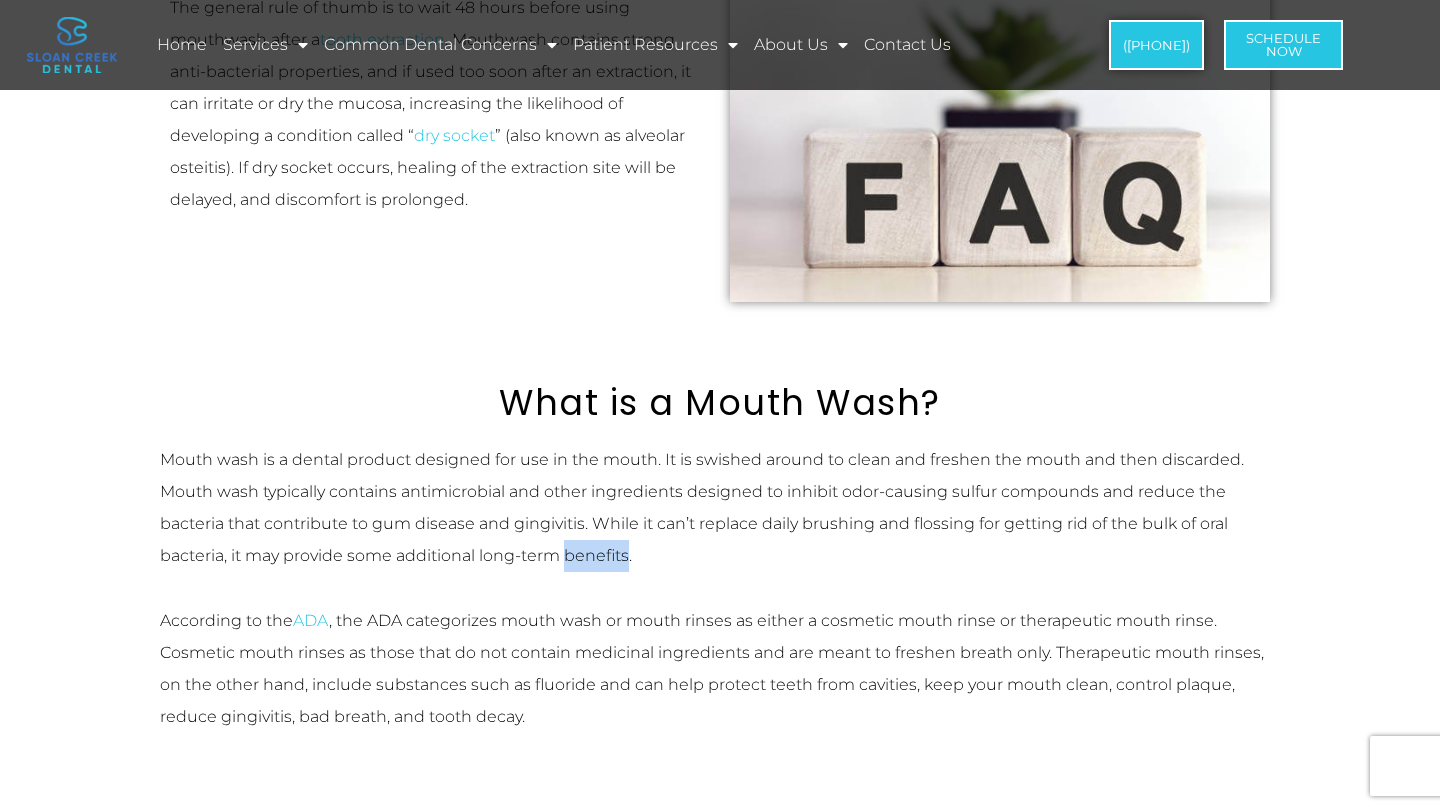 click on "Mouth wash is a dental product designed for use in the mouth. It is swished around to clean and freshen the mouth and then discarded. Mouth wash typically contains antimicrobial and other ingredients designed to inhibit odor-causing sulfur compounds and reduce the bacteria that contribute to gum disease and gingivitis. While it can’t replace daily brushing and flossing for getting rid of the bulk of oral bacteria, it may provide some additional long-term benefits." at bounding box center [720, 508] 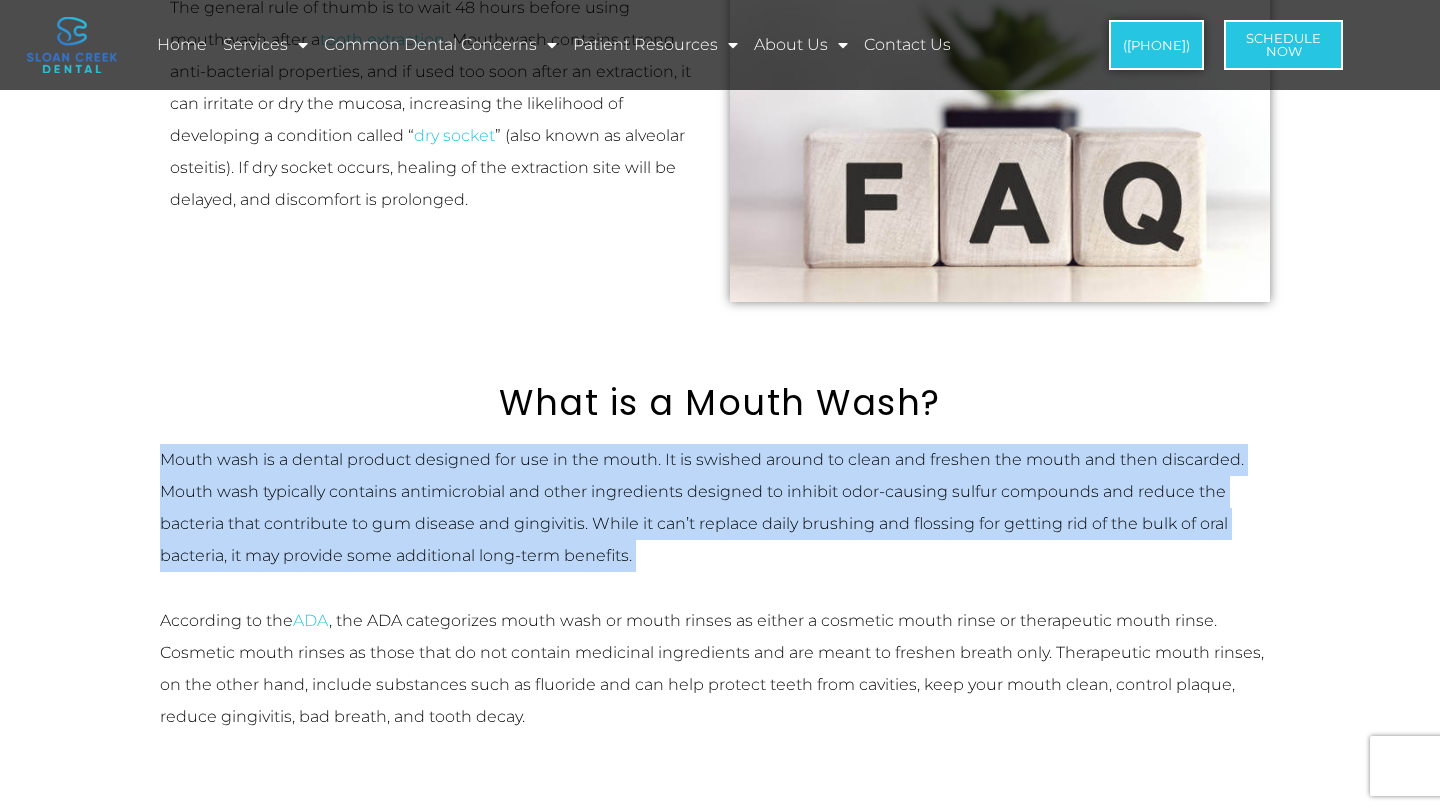 click on "According to the ADA, the ADA categorizes mouth wash or mouth rinses as either a cosmetic mouth rinse or therapeutic mouth rinse. Cosmetic mouth rinses as those that do not contain medicinal ingredients and are meant to freshen breath only. Therapeutic mouth rinses, on the other hand, include substances such as fluoride and can help protect teeth from cavities, keep your mouth clean, control plaque, reduce gingivitis, bad breath, and tooth decay." at bounding box center (720, 669) 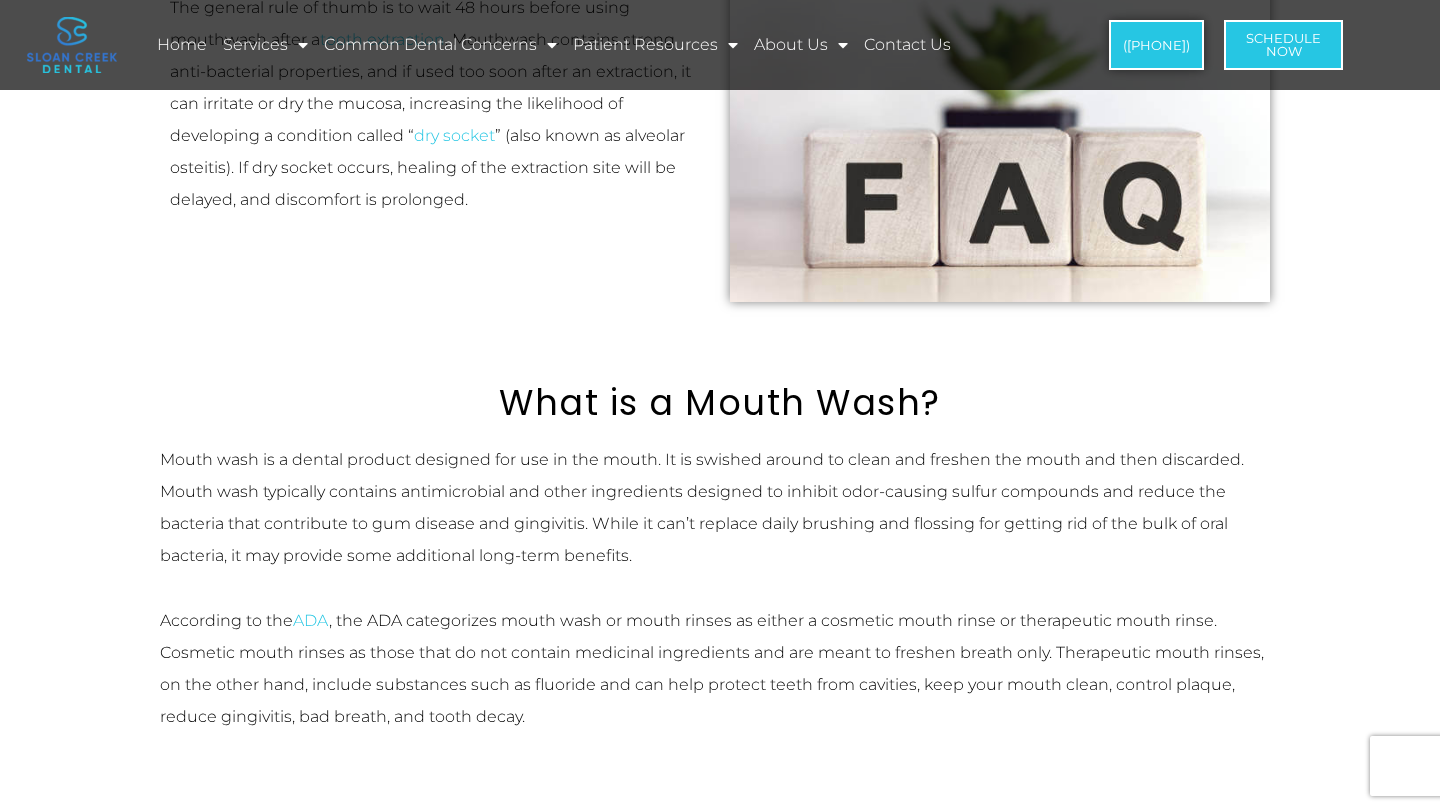 click on "According to the ADA, the ADA categorizes mouth wash or mouth rinses as either a cosmetic mouth rinse or therapeutic mouth rinse. Cosmetic mouth rinses as those that do not contain medicinal ingredients and are meant to freshen breath only. Therapeutic mouth rinses, on the other hand, include substances such as fluoride and can help protect teeth from cavities, keep your mouth clean, control plaque, reduce gingivitis, bad breath, and tooth decay." at bounding box center (720, 669) 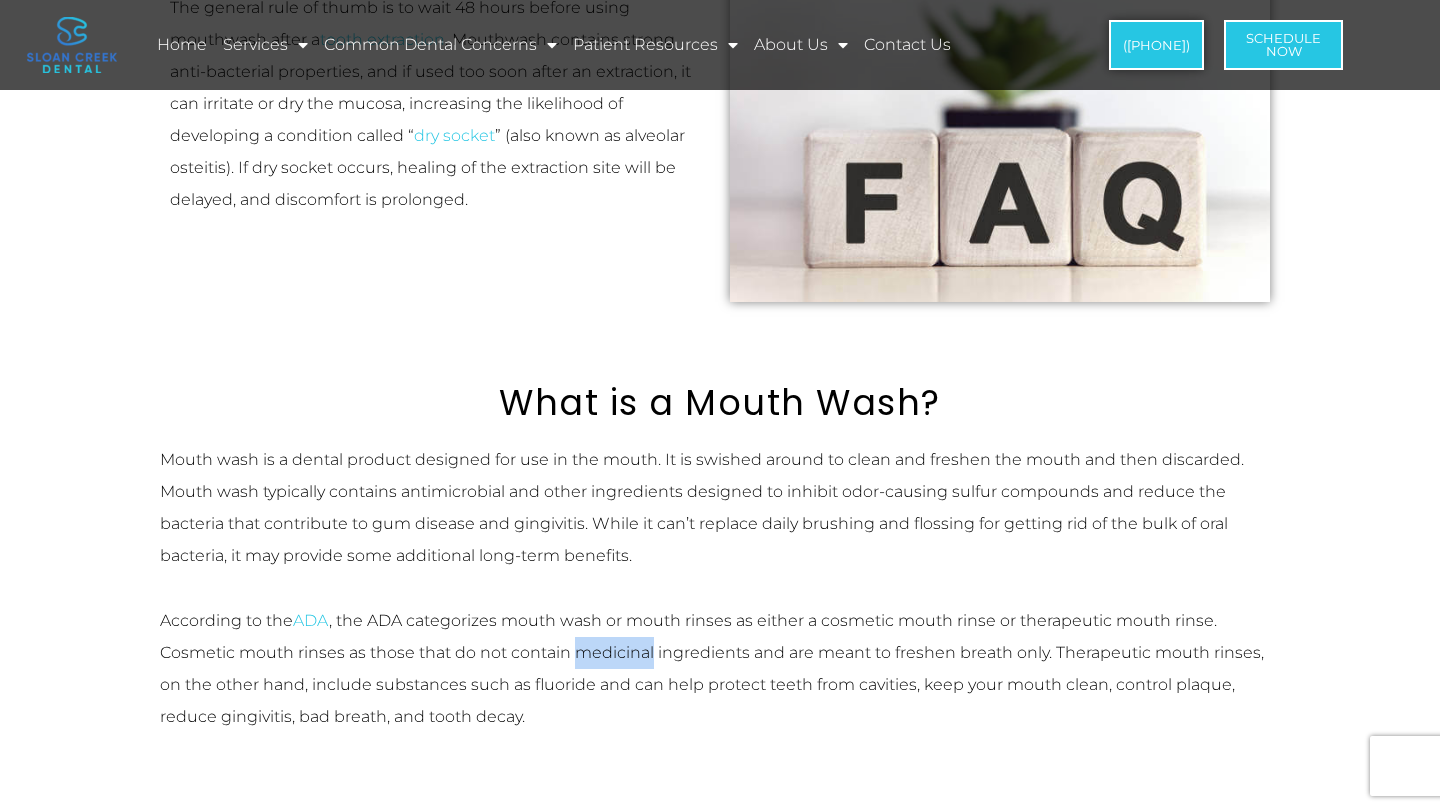 click on "According to the ADA, the ADA categorizes mouth wash or mouth rinses as either a cosmetic mouth rinse or therapeutic mouth rinse. Cosmetic mouth rinses as those that do not contain medicinal ingredients and are meant to freshen breath only. Therapeutic mouth rinses, on the other hand, include substances such as fluoride and can help protect teeth from cavities, keep your mouth clean, control plaque, reduce gingivitis, bad breath, and tooth decay." at bounding box center (720, 669) 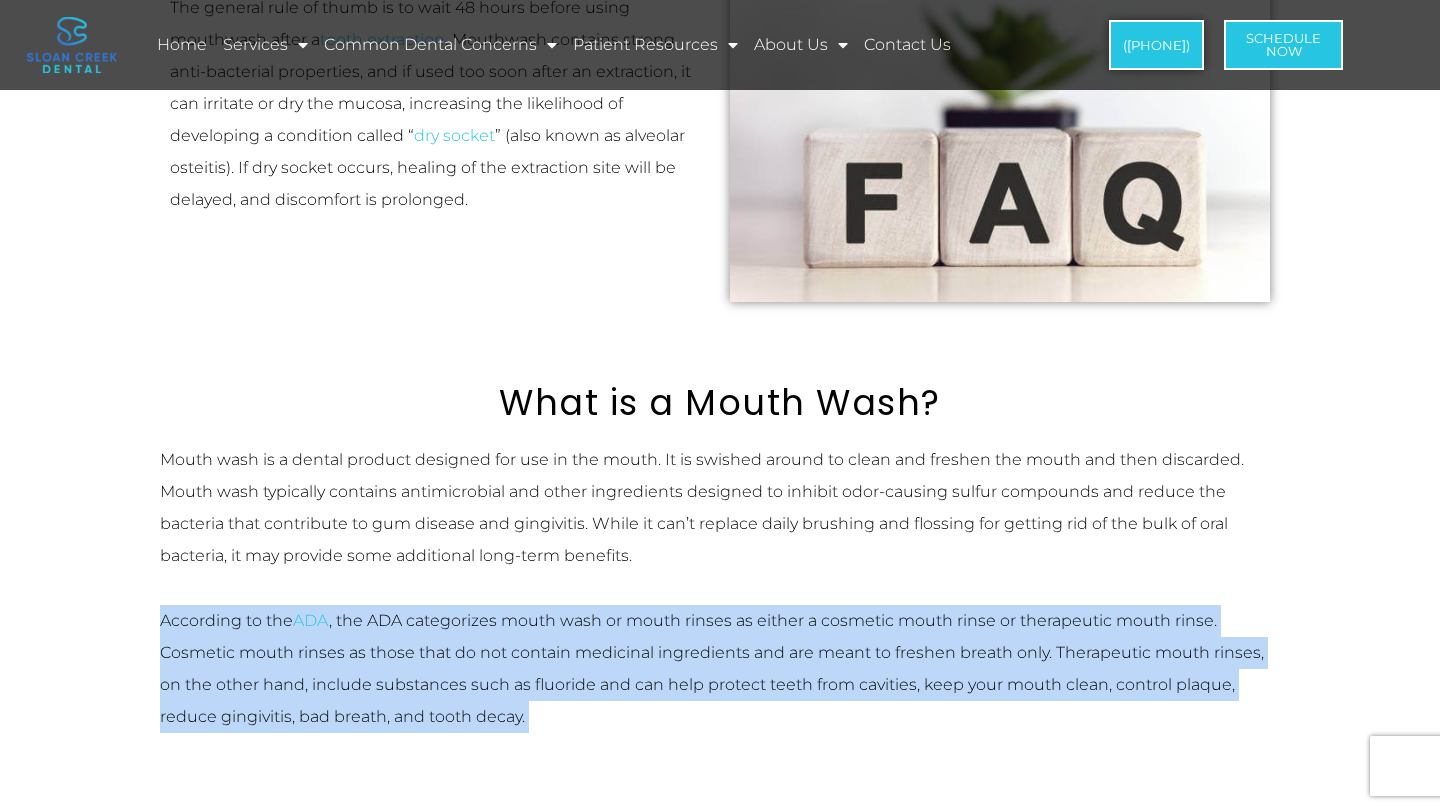 click on "According to the ADA, the ADA categorizes mouth wash or mouth rinses as either a cosmetic mouth rinse or therapeutic mouth rinse. Cosmetic mouth rinses as those that do not contain medicinal ingredients and are meant to freshen breath only. Therapeutic mouth rinses, on the other hand, include substances such as fluoride and can help protect teeth from cavities, keep your mouth clean, control plaque, reduce gingivitis, bad breath, and tooth decay." at bounding box center (720, 669) 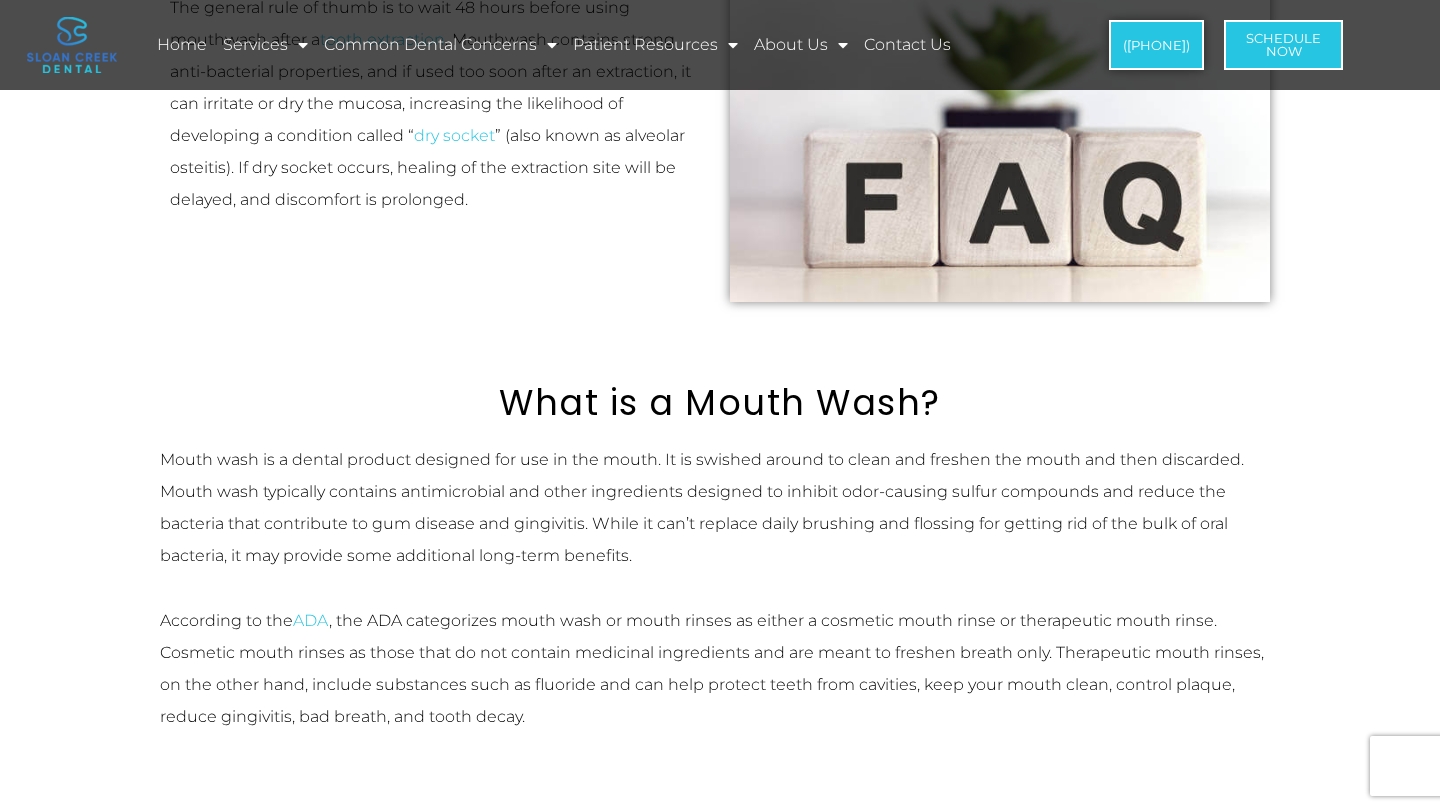 click on "According to the ADA, the ADA categorizes mouth wash or mouth rinses as either a cosmetic mouth rinse or therapeutic mouth rinse. Cosmetic mouth rinses as those that do not contain medicinal ingredients and are meant to freshen breath only. Therapeutic mouth rinses, on the other hand, include substances such as fluoride and can help protect teeth from cavities, keep your mouth clean, control plaque, reduce gingivitis, bad breath, and tooth decay." at bounding box center [720, 669] 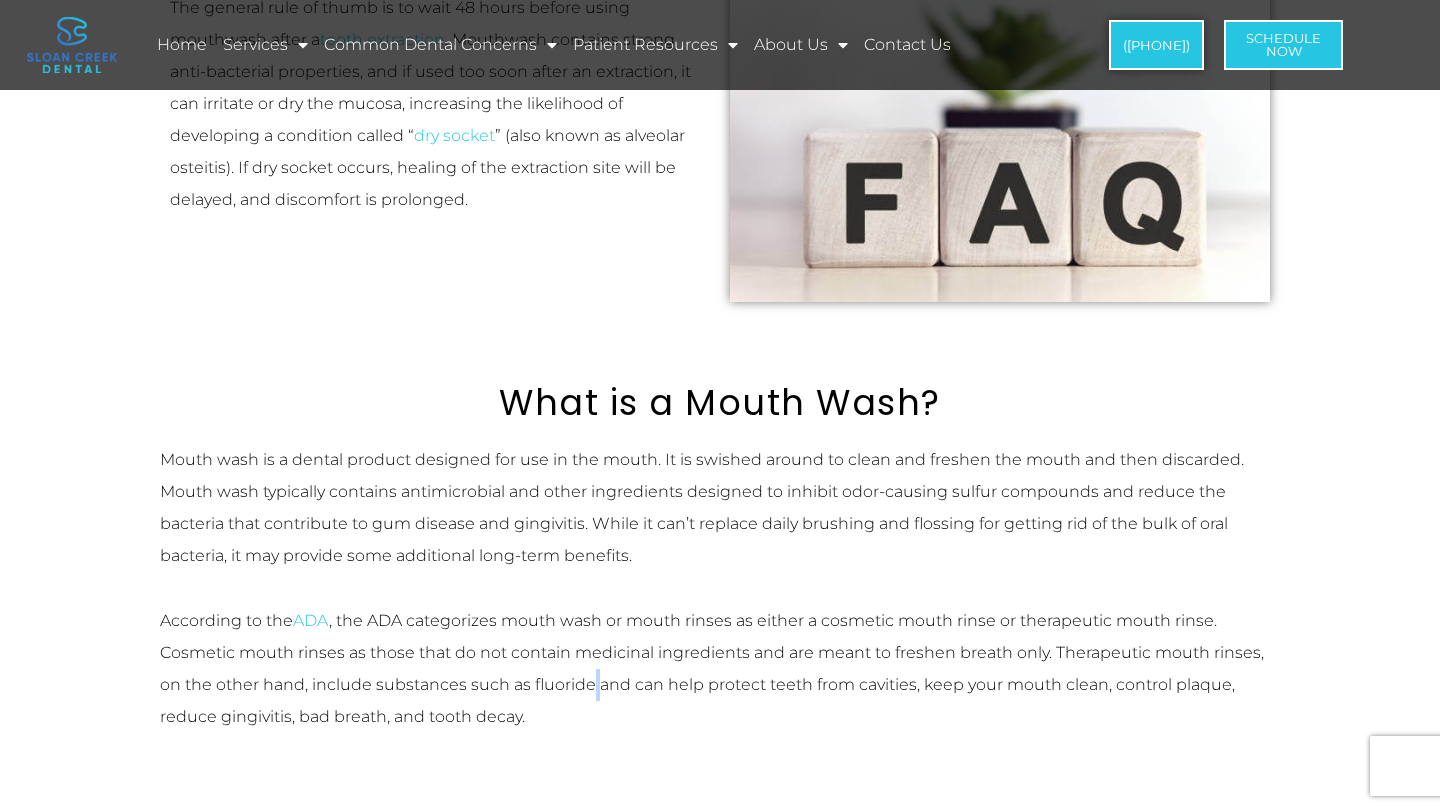 click on "According to the ADA, the ADA categorizes mouth wash or mouth rinses as either a cosmetic mouth rinse or therapeutic mouth rinse. Cosmetic mouth rinses as those that do not contain medicinal ingredients and are meant to freshen breath only. Therapeutic mouth rinses, on the other hand, include substances such as fluoride and can help protect teeth from cavities, keep your mouth clean, control plaque, reduce gingivitis, bad breath, and tooth decay." at bounding box center (720, 669) 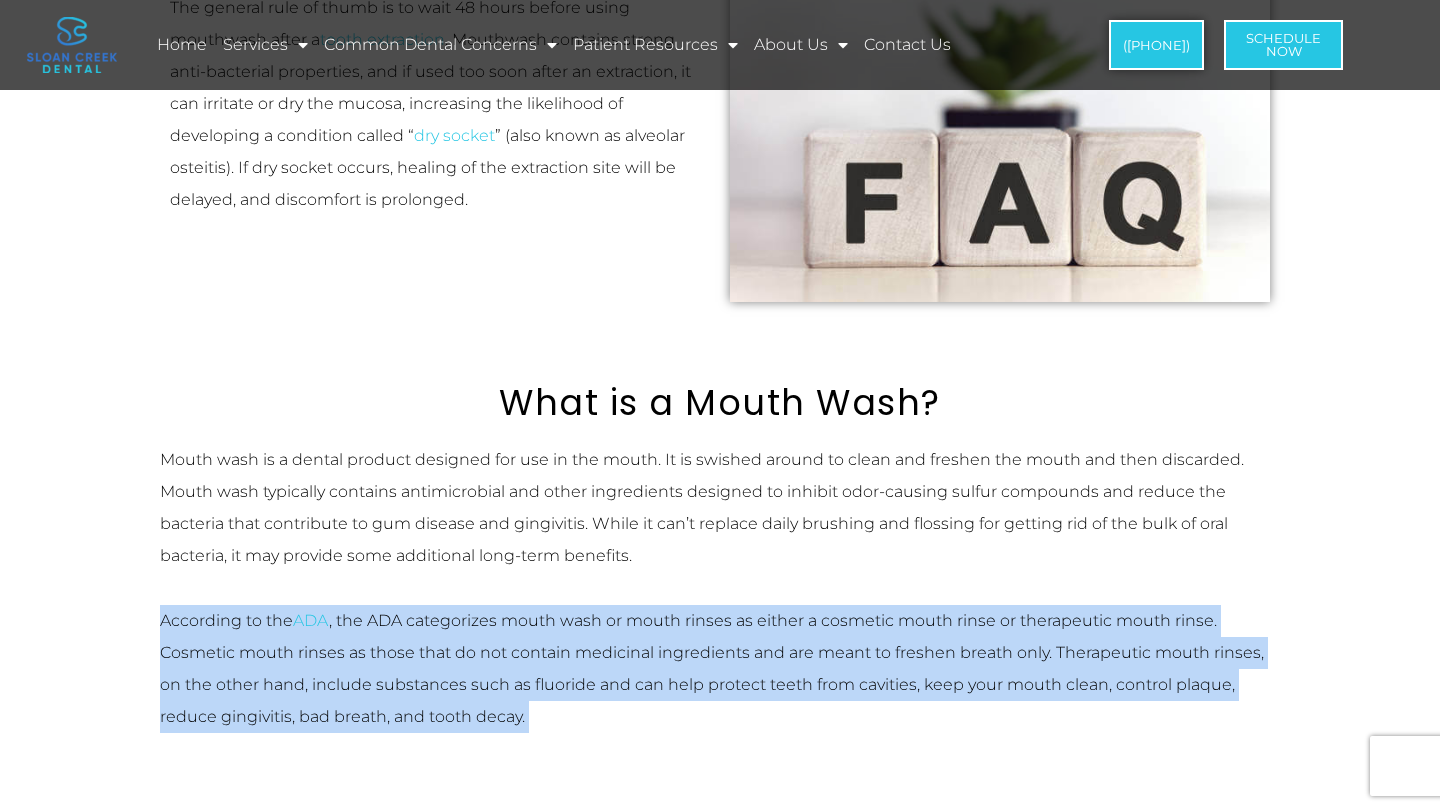 click on "According to the ADA, the ADA categorizes mouth wash or mouth rinses as either a cosmetic mouth rinse or therapeutic mouth rinse. Cosmetic mouth rinses as those that do not contain medicinal ingredients and are meant to freshen breath only. Therapeutic mouth rinses, on the other hand, include substances such as fluoride and can help protect teeth from cavities, keep your mouth clean, control plaque, reduce gingivitis, bad breath, and tooth decay." at bounding box center [720, 669] 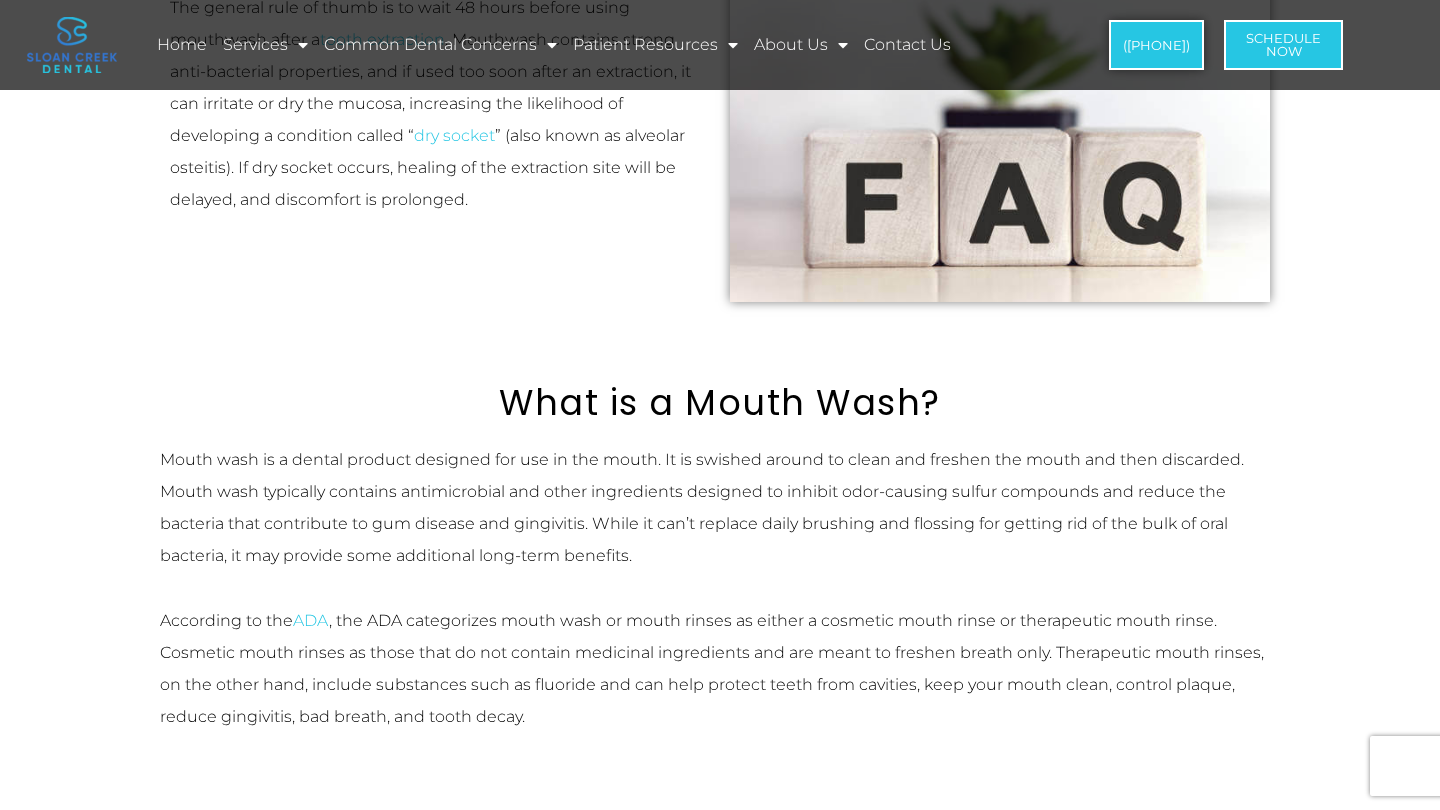 click on "According to the ADA, the ADA categorizes mouth wash or mouth rinses as either a cosmetic mouth rinse or therapeutic mouth rinse. Cosmetic mouth rinses as those that do not contain medicinal ingredients and are meant to freshen breath only. Therapeutic mouth rinses, on the other hand, include substances such as fluoride and can help protect teeth from cavities, keep your mouth clean, control plaque, reduce gingivitis, bad breath, and tooth decay." at bounding box center [720, 669] 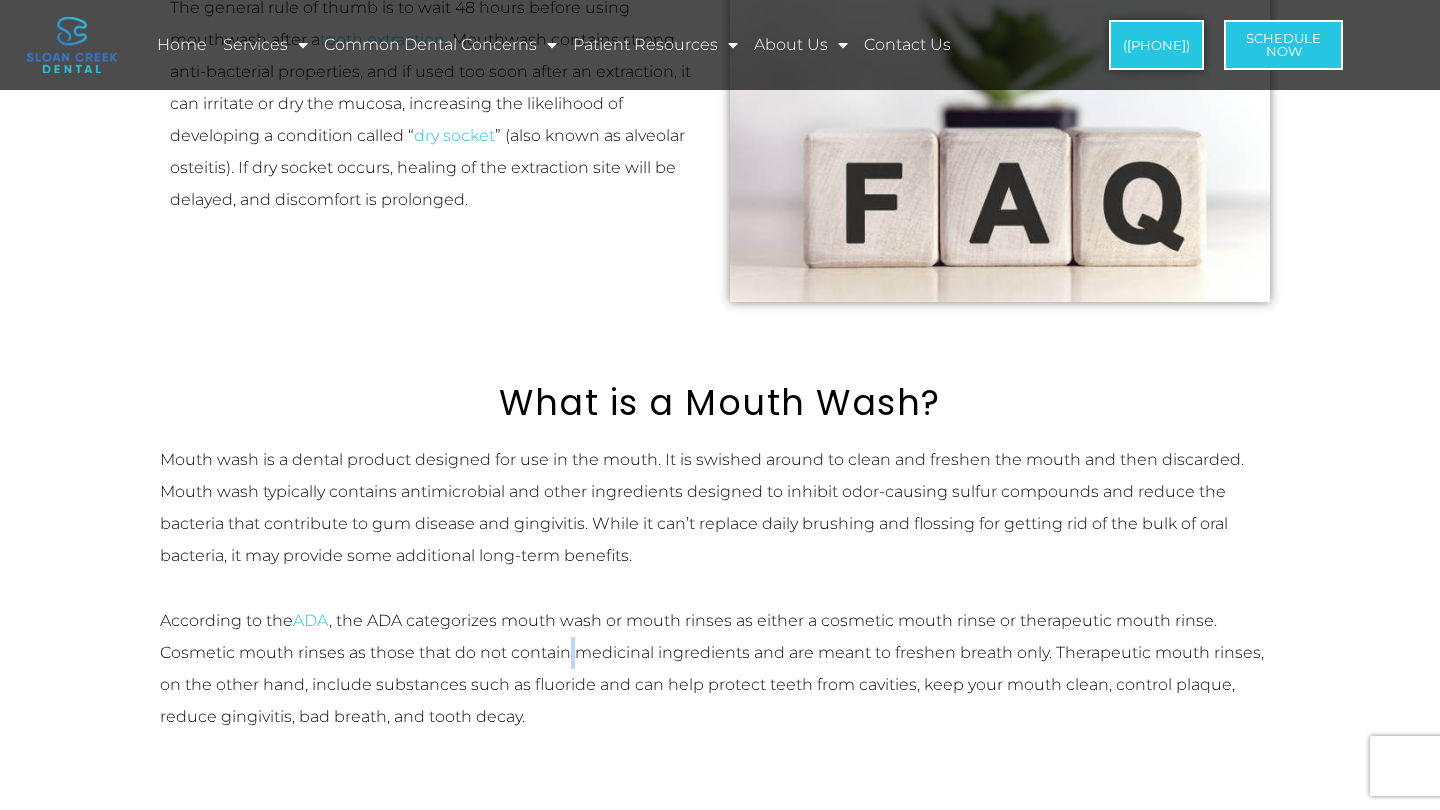 click on "According to the ADA, the ADA categorizes mouth wash or mouth rinses as either a cosmetic mouth rinse or therapeutic mouth rinse. Cosmetic mouth rinses as those that do not contain medicinal ingredients and are meant to freshen breath only. Therapeutic mouth rinses, on the other hand, include substances such as fluoride and can help protect teeth from cavities, keep your mouth clean, control plaque, reduce gingivitis, bad breath, and tooth decay." at bounding box center [720, 669] 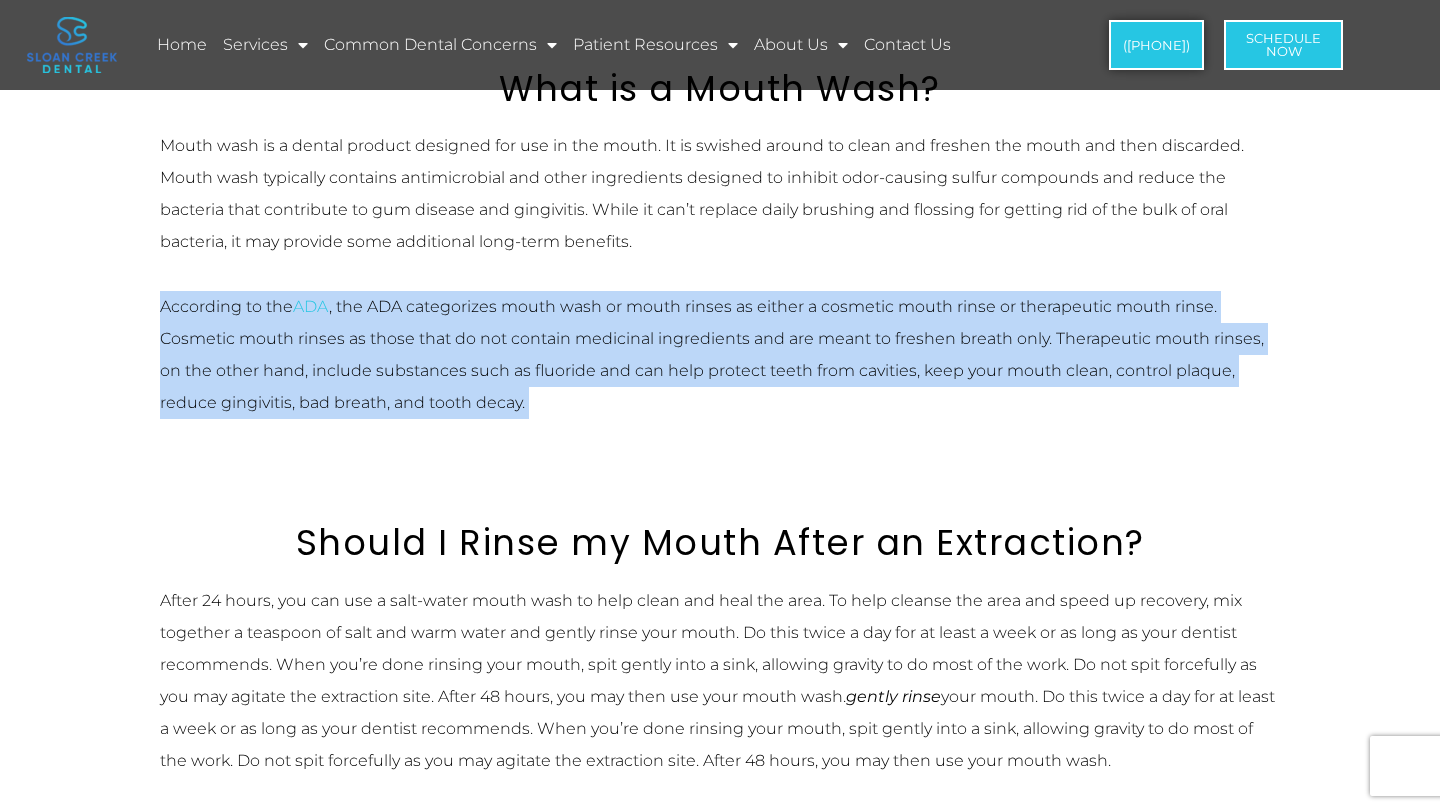 scroll, scrollTop: 1029, scrollLeft: 0, axis: vertical 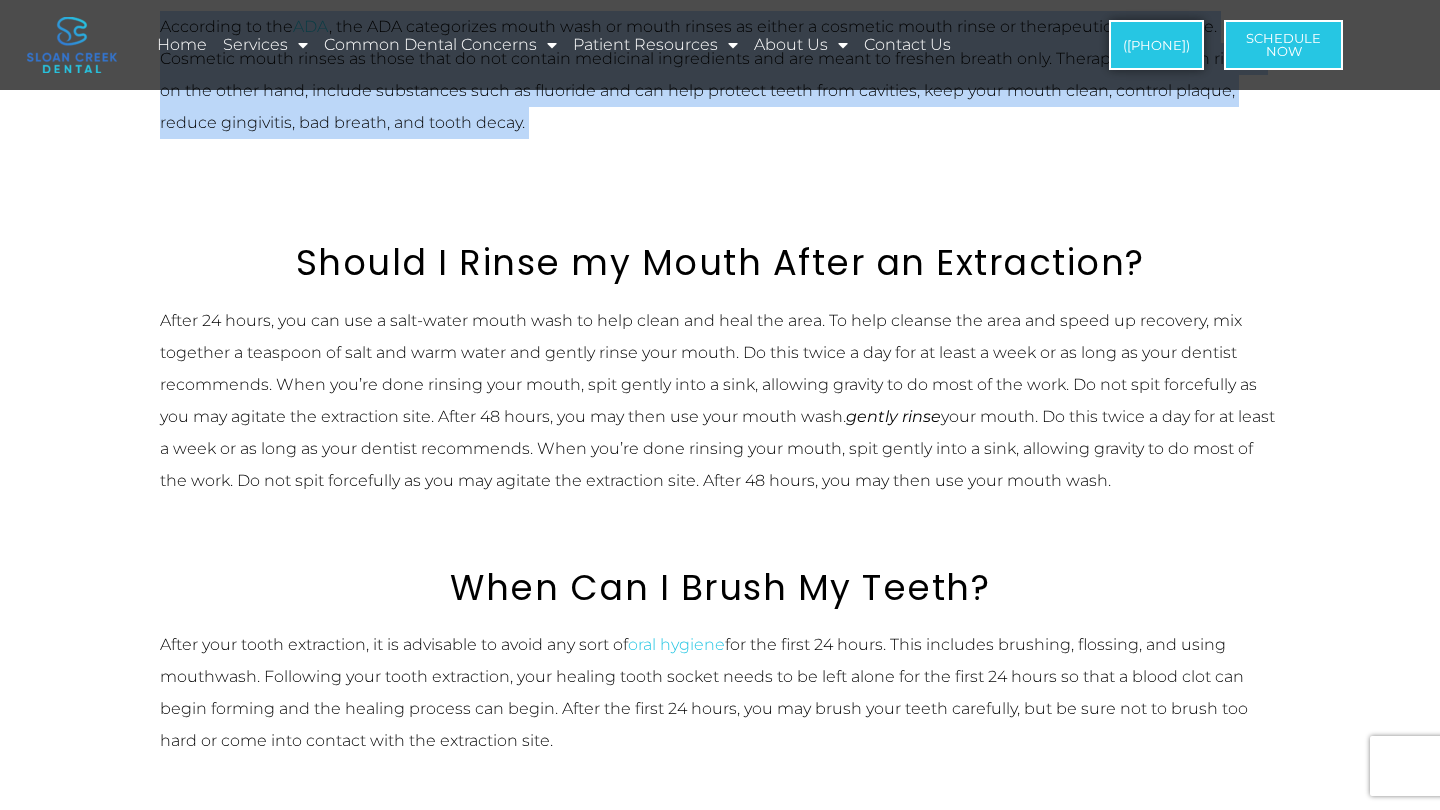 click on "Mouth wash is a dental product designed for use in the mouth. It is swished around to clean and freshen the mouth and then discarded. Mouth wash typically contains antimicrobial and other ingredients designed to inhibit odor-causing sulfur compounds and reduce the bacteria that contribute to gum disease and gingivitis. While it can’t replace daily brushing and flossing for getting rid of the bulk of oral bacteria, it may provide some additional long-term benefits. According to the ADA, the ADA categorizes mouth wash or mouth rinses as either a cosmetic mouth rinse or therapeutic mouth rinse. Cosmetic mouth rinses as those that do not contain medicinal ingredients and are meant to freshen breath only. Therapeutic mouth rinses, on the other hand, include substances such as fluoride and can help protect teeth from cavities, keep your mouth clean, control plaque, reduce gingivitis, bad breath, and tooth decay." at bounding box center (720, 630) 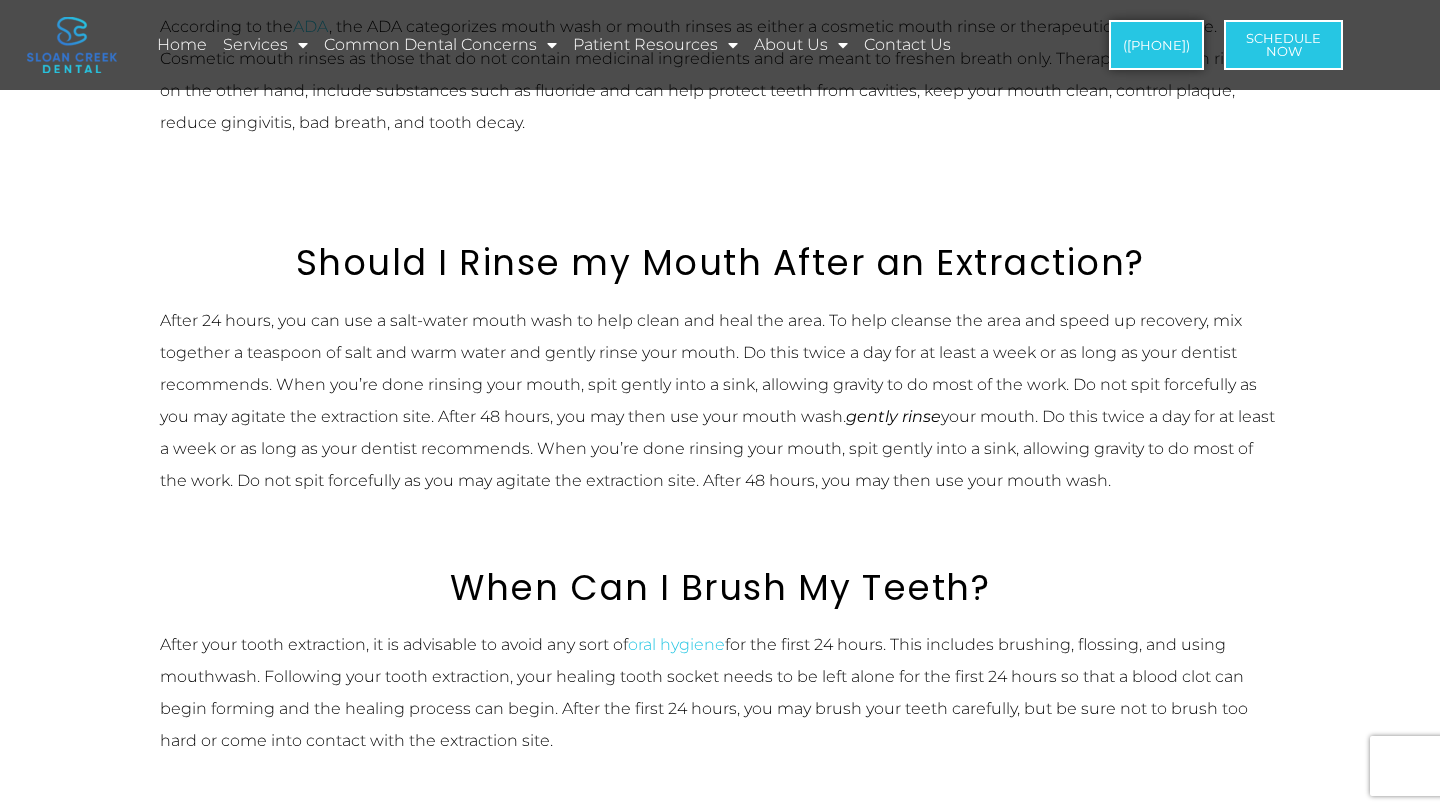 click on "Mouth wash is a dental product designed for use in the mouth. It is swished around to clean and freshen the mouth and then discarded. Mouth wash typically contains antimicrobial and other ingredients designed to inhibit odor-causing sulfur compounds and reduce the bacteria that contribute to gum disease and gingivitis. While it can’t replace daily brushing and flossing for getting rid of the bulk of oral bacteria, it may provide some additional long-term benefits. According to the ADA, the ADA categorizes mouth wash or mouth rinses as either a cosmetic mouth rinse or therapeutic mouth rinse. Cosmetic mouth rinses as those that do not contain medicinal ingredients and are meant to freshen breath only. Therapeutic mouth rinses, on the other hand, include substances such as fluoride and can help protect teeth from cavities, keep your mouth clean, control plaque, reduce gingivitis, bad breath, and tooth decay." at bounding box center (720, 630) 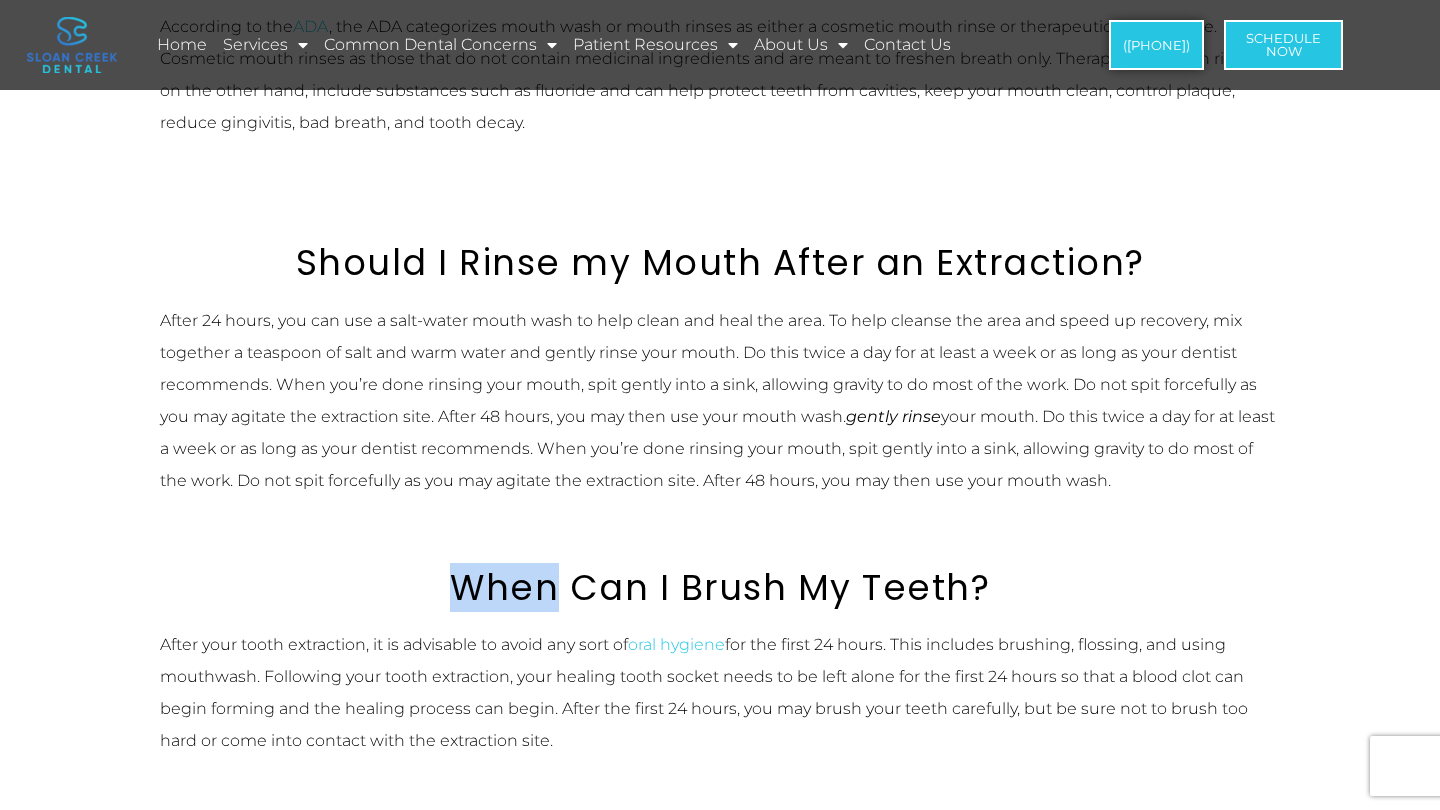 click on "Mouth wash is a dental product designed for use in the mouth. It is swished around to clean and freshen the mouth and then discarded. Mouth wash typically contains antimicrobial and other ingredients designed to inhibit odor-causing sulfur compounds and reduce the bacteria that contribute to gum disease and gingivitis. While it can’t replace daily brushing and flossing for getting rid of the bulk of oral bacteria, it may provide some additional long-term benefits. According to the ADA, the ADA categorizes mouth wash or mouth rinses as either a cosmetic mouth rinse or therapeutic mouth rinse. Cosmetic mouth rinses as those that do not contain medicinal ingredients and are meant to freshen breath only. Therapeutic mouth rinses, on the other hand, include substances such as fluoride and can help protect teeth from cavities, keep your mouth clean, control plaque, reduce gingivitis, bad breath, and tooth decay." at bounding box center [720, 630] 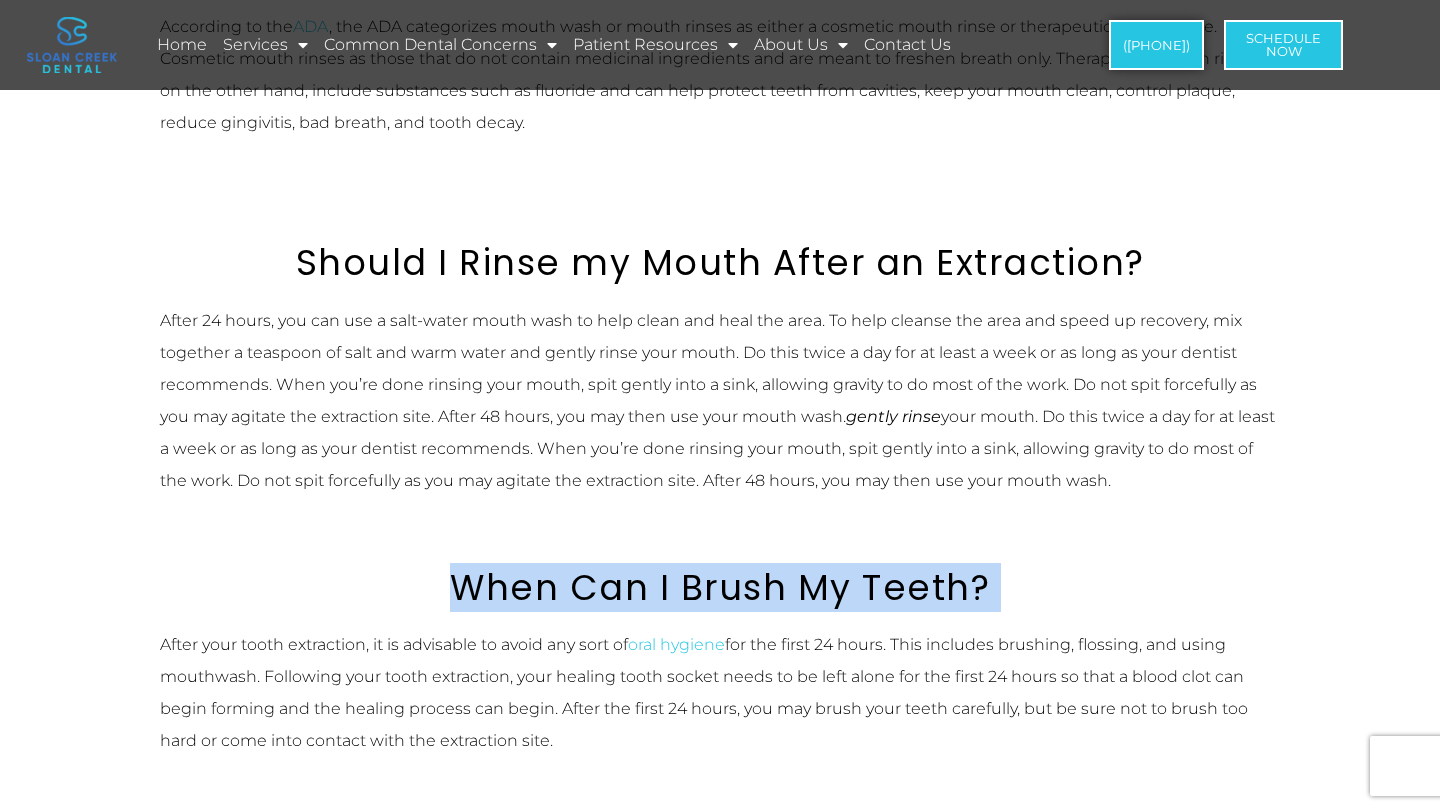 click on "After a tooth is pulled, your Fairview dentist recommends avoiding vigorous rinsing for at least 24 hours. The first stage of healing involves a blood clot that helps to stop the bleeding. Vigorous rinsing could disrupt the clot and allow more bleeding, and spitting it out can also disturb or dislodge the blood clot. After 24 hours, you can use a salt-water mouth wash to help clean and heal the area. To help cleanse the area and speed up recovery, mix together a teaspoon of salt and warm water and gently rinse your mouth. Do this twice a day for at least a week or as long as your dentist recommends. When you’re done rinsing your mouth, spit gently into a sink, allowing gravity to do most of the work. Do not spit forcefully as you may agitate the extraction site. After 48 hours, you may then use your mouth wash." at bounding box center (720, 401) 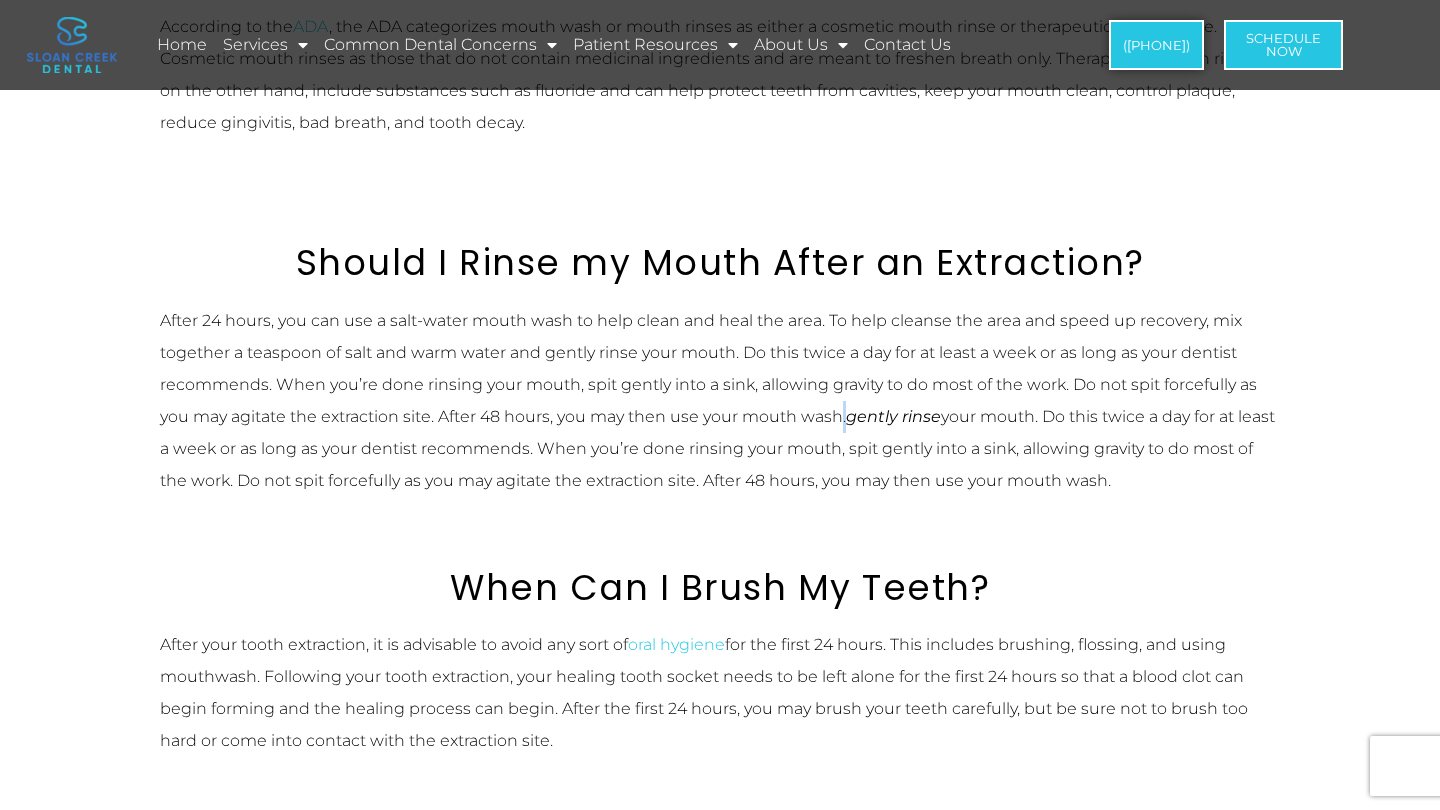 click on "After a tooth is pulled, your Fairview dentist recommends avoiding vigorous rinsing for at least 24 hours. The first stage of healing involves a blood clot that helps to stop the bleeding. Vigorous rinsing could disrupt the clot and allow more bleeding, and spitting it out can also disturb or dislodge the blood clot. After 24 hours, you can use a salt-water mouth wash to help clean and heal the area. To help cleanse the area and speed up recovery, mix together a teaspoon of salt and warm water and gently rinse your mouth. Do this twice a day for at least a week or as long as your dentist recommends. When you’re done rinsing your mouth, spit gently into a sink, allowing gravity to do most of the work. Do not spit forcefully as you may agitate the extraction site. After 48 hours, you may then use your mouth wash." at bounding box center [720, 401] 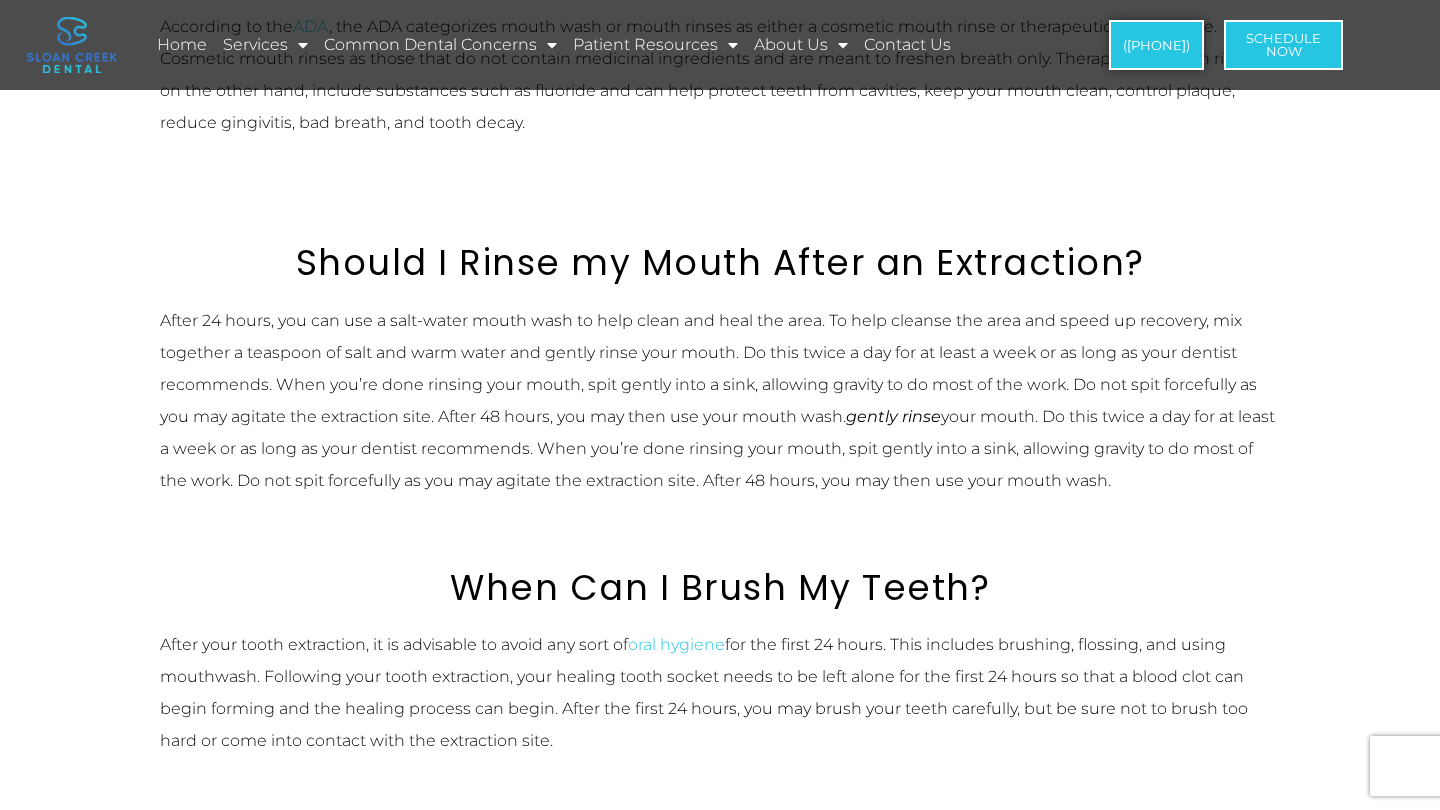 click on "After a tooth is pulled, your Fairview dentist recommends avoiding vigorous rinsing for at least 24 hours. The first stage of healing involves a blood clot that helps to stop the bleeding. Vigorous rinsing could disrupt the clot and allow more bleeding, and spitting it out can also disturb or dislodge the blood clot. After 24 hours, you can use a salt-water mouth wash to help clean and heal the area. To help cleanse the area and speed up recovery, mix together a teaspoon of salt and warm water and gently rinse your mouth. Do this twice a day for at least a week or as long as your dentist recommends. When you’re done rinsing your mouth, spit gently into a sink, allowing gravity to do most of the work. Do not spit forcefully as you may agitate the extraction site. After 48 hours, you may then use your mouth wash." at bounding box center [720, 401] 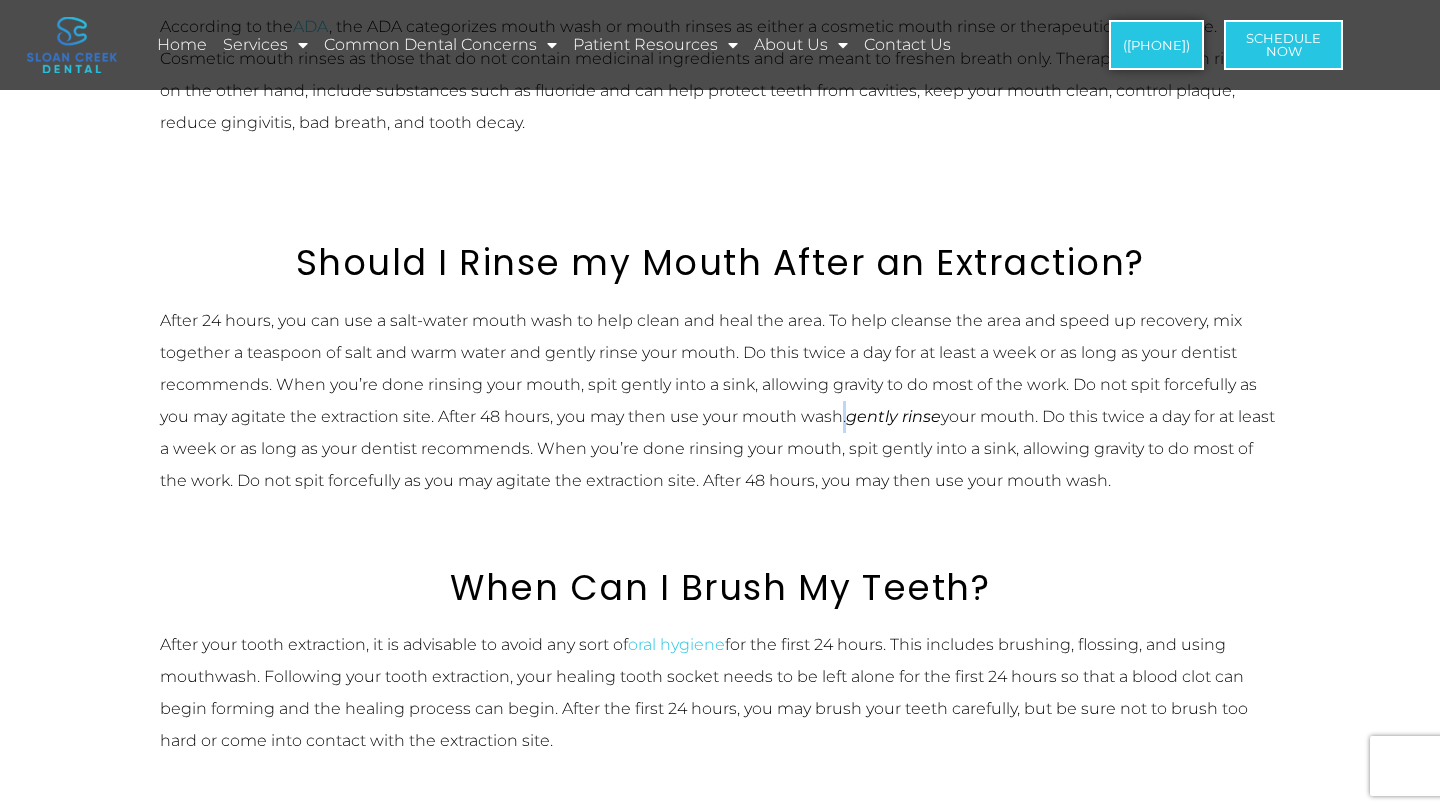 click on "After a tooth is pulled, your Fairview dentist recommends avoiding vigorous rinsing for at least 24 hours. The first stage of healing involves a blood clot that helps to stop the bleeding. Vigorous rinsing could disrupt the clot and allow more bleeding, and spitting it out can also disturb or dislodge the blood clot. After 24 hours, you can use a salt-water mouth wash to help clean and heal the area. To help cleanse the area and speed up recovery, mix together a teaspoon of salt and warm water and gently rinse your mouth. Do this twice a day for at least a week or as long as your dentist recommends. When you’re done rinsing your mouth, spit gently into a sink, allowing gravity to do most of the work. Do not spit forcefully as you may agitate the extraction site. After 48 hours, you may then use your mouth wash." at bounding box center [720, 401] 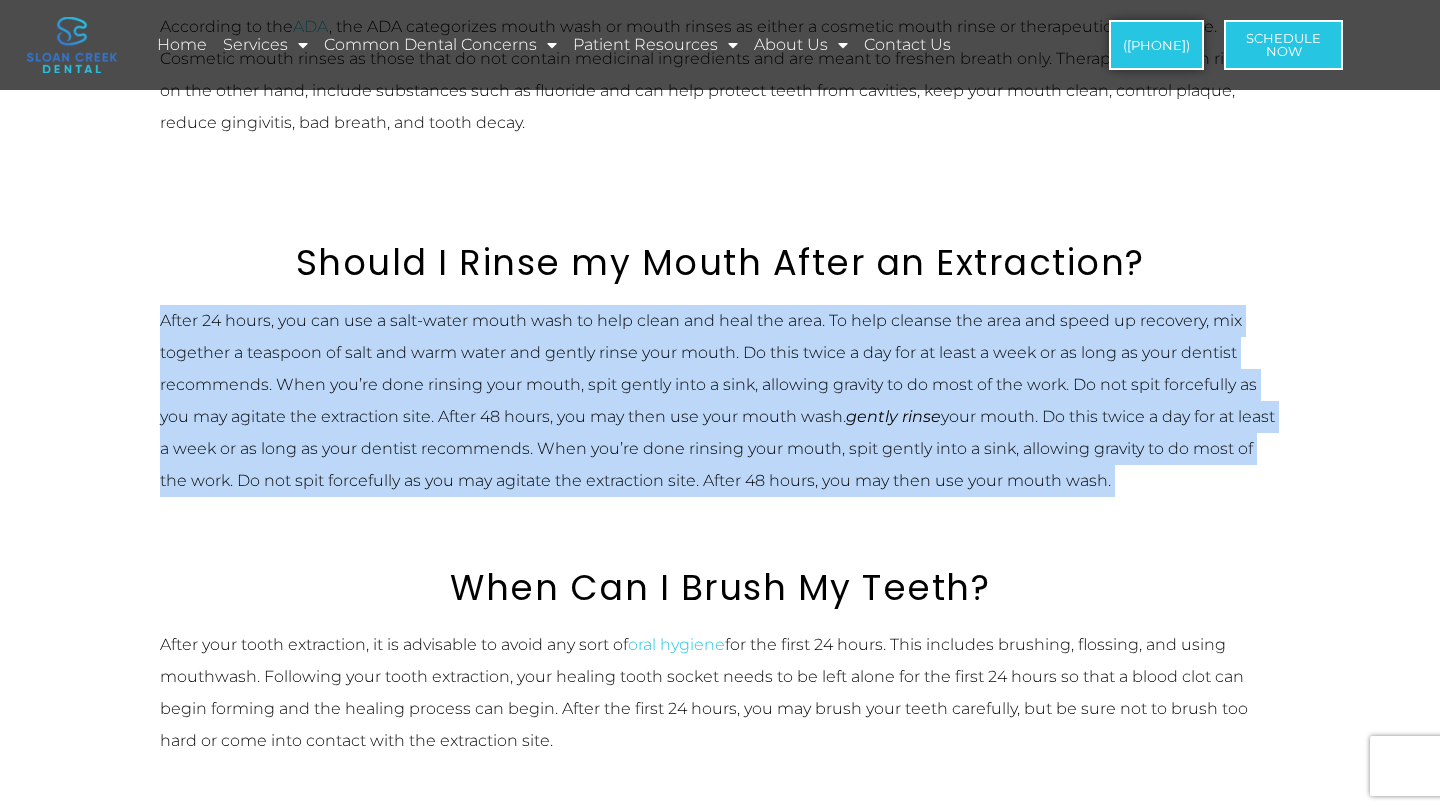 click on "After a tooth is pulled, your Fairview dentist recommends avoiding vigorous rinsing for at least 24 hours. The first stage of healing involves a blood clot that helps to stop the bleeding. Vigorous rinsing could disrupt the clot and allow more bleeding, and spitting it out can also disturb or dislodge the blood clot. After 24 hours, you can use a salt-water mouth wash to help clean and heal the area. To help cleanse the area and speed up recovery, mix together a teaspoon of salt and warm water and gently rinse your mouth. Do this twice a day for at least a week or as long as your dentist recommends. When you’re done rinsing your mouth, spit gently into a sink, allowing gravity to do most of the work. Do not spit forcefully as you may agitate the extraction site. After 48 hours, you may then use your mouth wash." at bounding box center (720, 401) 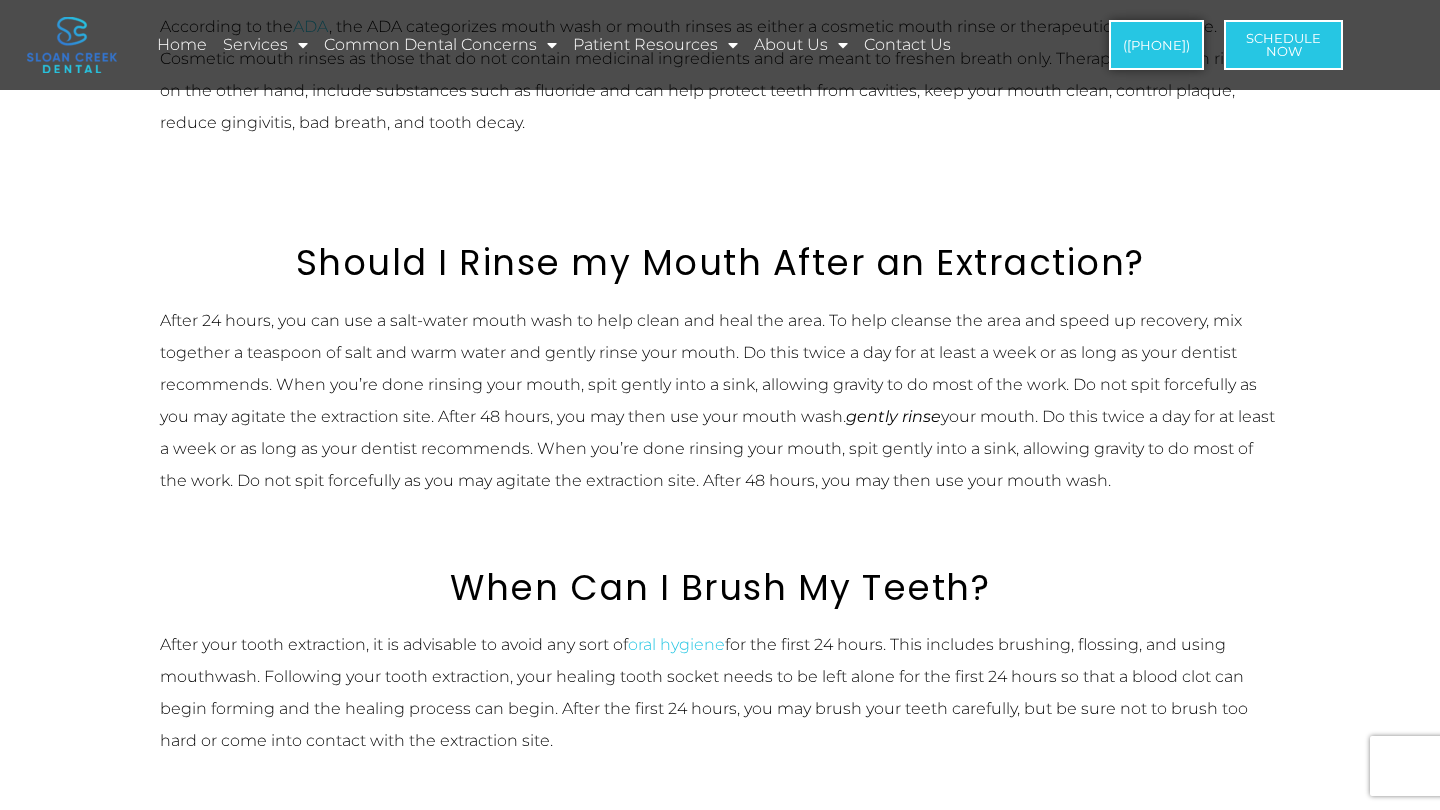 click on "After a tooth is pulled, your Fairview dentist recommends avoiding vigorous rinsing for at least 24 hours. The first stage of healing involves a blood clot that helps to stop the bleeding. Vigorous rinsing could disrupt the clot and allow more bleeding, and spitting it out can also disturb or dislodge the blood clot. After 24 hours, you can use a salt-water mouth wash to help clean and heal the area. To help cleanse the area and speed up recovery, mix together a teaspoon of salt and warm water and gently rinse your mouth. Do this twice a day for at least a week or as long as your dentist recommends. When you’re done rinsing your mouth, spit gently into a sink, allowing gravity to do most of the work. Do not spit forcefully as you may agitate the extraction site. After 48 hours, you may then use your mouth wash." at bounding box center (720, 401) 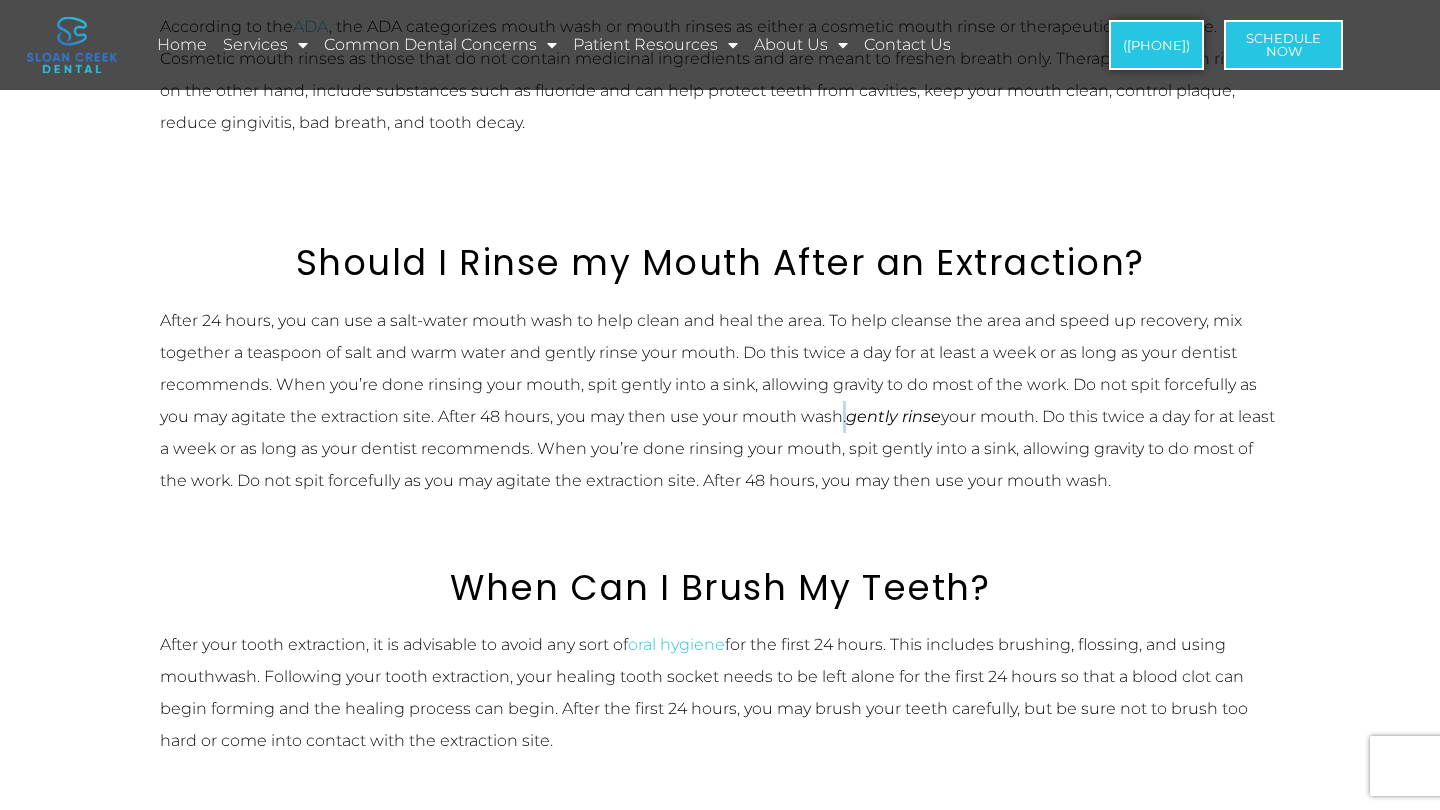 click on "After a tooth is pulled, your Fairview dentist recommends avoiding vigorous rinsing for at least 24 hours. The first stage of healing involves a blood clot that helps to stop the bleeding. Vigorous rinsing could disrupt the clot and allow more bleeding, and spitting it out can also disturb or dislodge the blood clot. After 24 hours, you can use a salt-water mouth wash to help clean and heal the area. To help cleanse the area and speed up recovery, mix together a teaspoon of salt and warm water and gently rinse your mouth. Do this twice a day for at least a week or as long as your dentist recommends. When you’re done rinsing your mouth, spit gently into a sink, allowing gravity to do most of the work. Do not spit forcefully as you may agitate the extraction site. After 48 hours, you may then use your mouth wash." at bounding box center (720, 401) 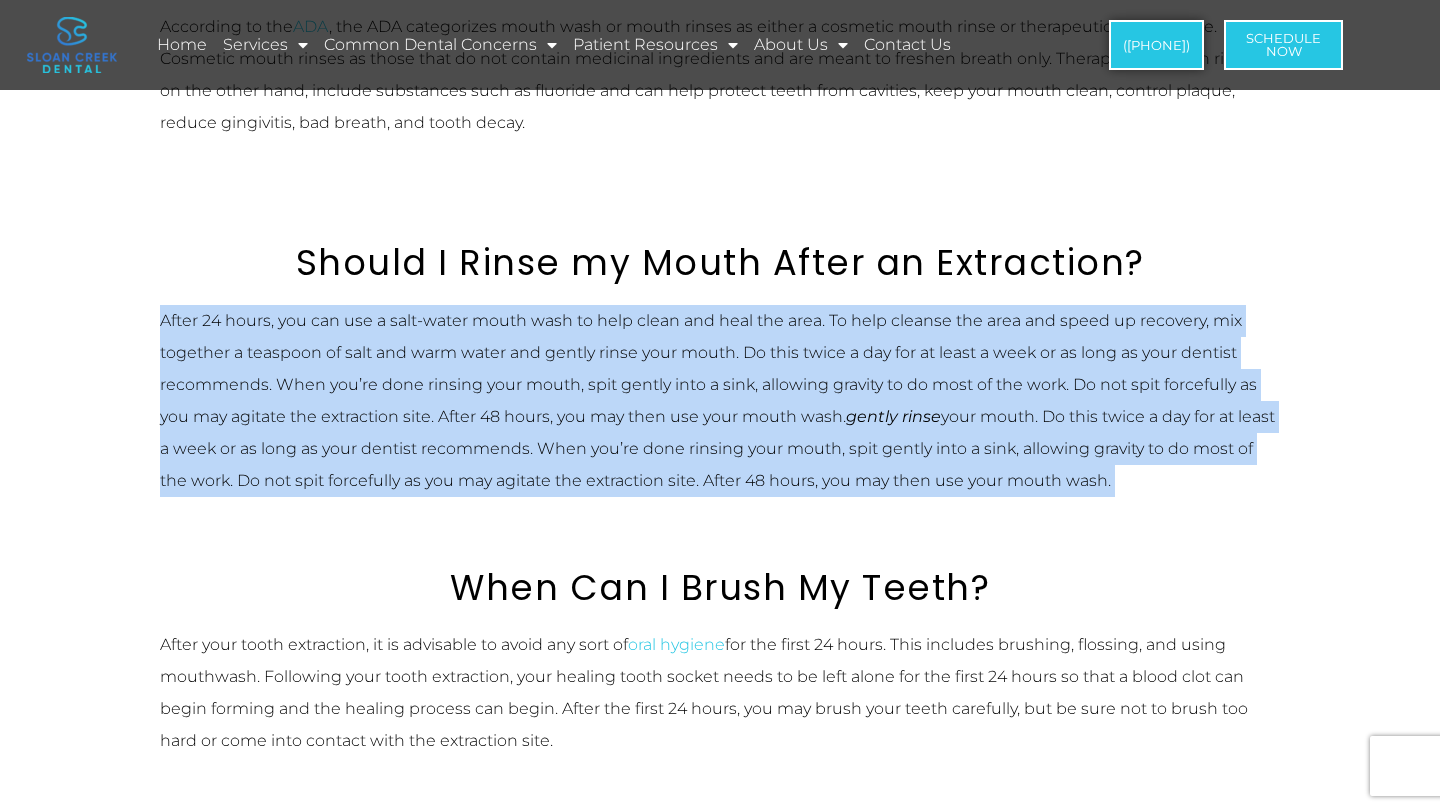 click on "After a tooth is pulled, your Fairview dentist recommends avoiding vigorous rinsing for at least 24 hours. The first stage of healing involves a blood clot that helps to stop the bleeding. Vigorous rinsing could disrupt the clot and allow more bleeding, and spitting it out can also disturb or dislodge the blood clot. After 24 hours, you can use a salt-water mouth wash to help clean and heal the area. To help cleanse the area and speed up recovery, mix together a teaspoon of salt and warm water and gently rinse your mouth. Do this twice a day for at least a week or as long as your dentist recommends. When you’re done rinsing your mouth, spit gently into a sink, allowing gravity to do most of the work. Do not spit forcefully as you may agitate the extraction site. After 48 hours, you may then use your mouth wash." at bounding box center (720, 401) 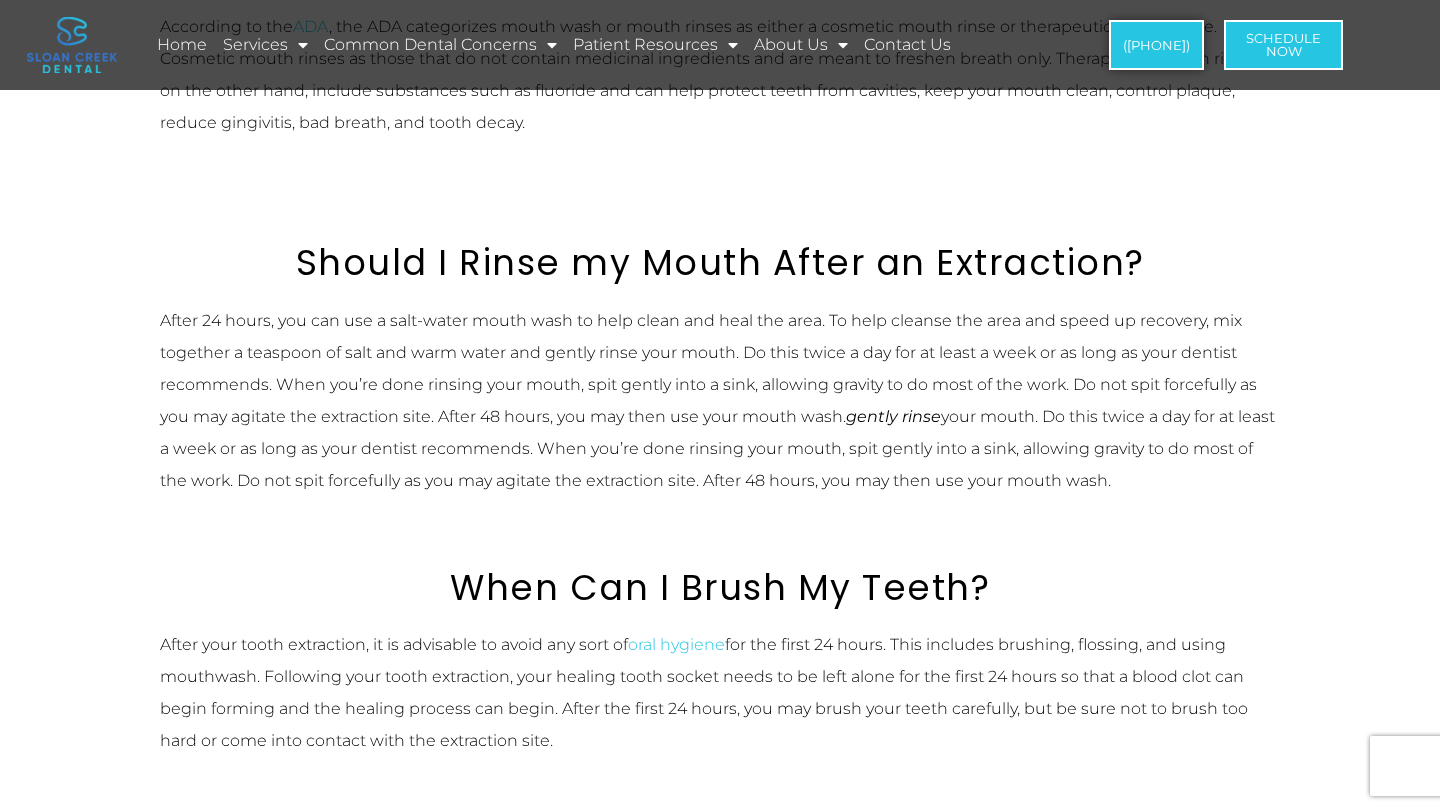click on "After a tooth is pulled, your Fairview dentist recommends avoiding vigorous rinsing for at least 24 hours. The first stage of healing involves a blood clot that helps to stop the bleeding. Vigorous rinsing could disrupt the clot and allow more bleeding, and spitting it out can also disturb or dislodge the blood clot. After 24 hours, you can use a salt-water mouth wash to help clean and heal the area. To help cleanse the area and speed up recovery, mix together a teaspoon of salt and warm water and gently rinse your mouth. Do this twice a day for at least a week or as long as your dentist recommends. When you’re done rinsing your mouth, spit gently into a sink, allowing gravity to do most of the work. Do not spit forcefully as you may agitate the extraction site. After 48 hours, you may then use your mouth wash." at bounding box center (720, 401) 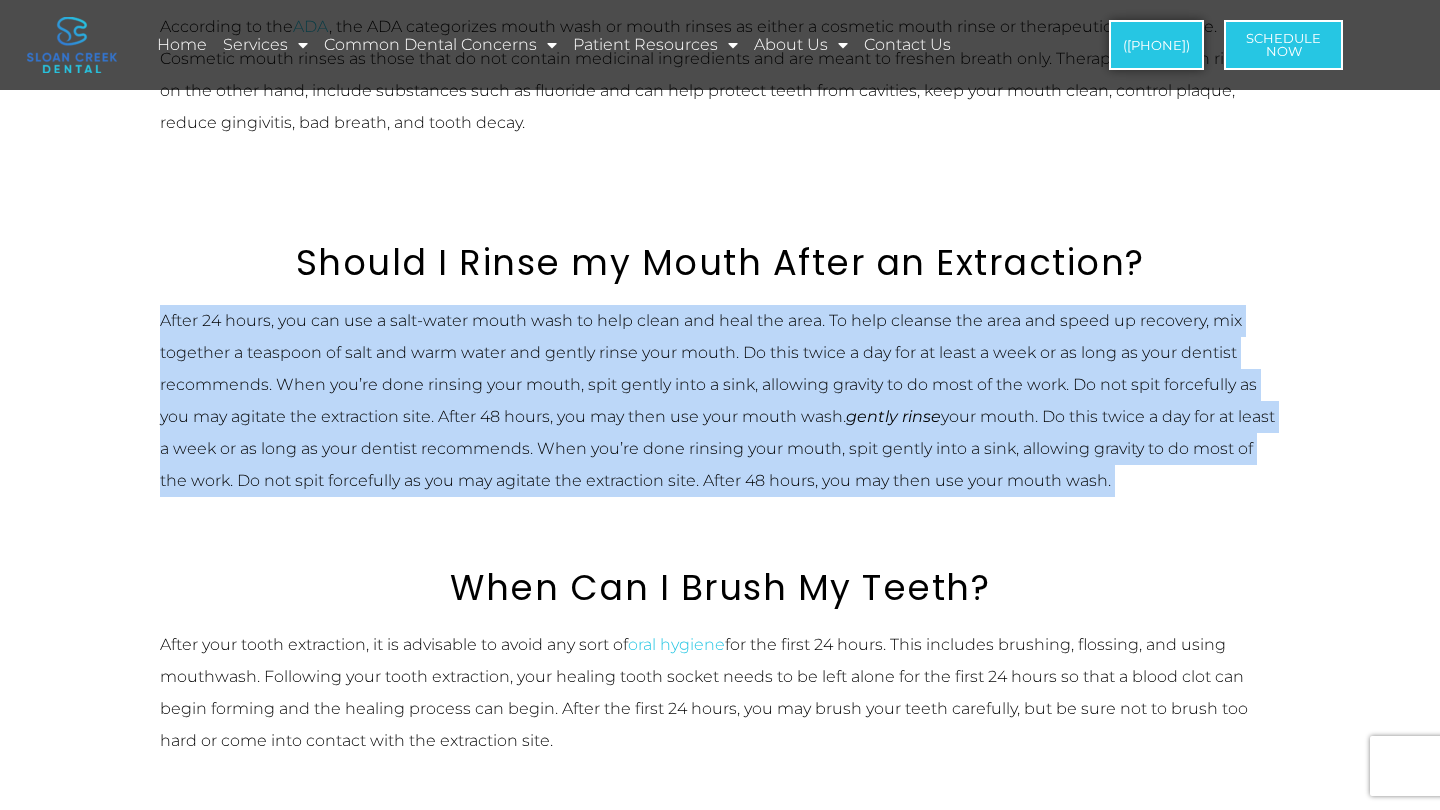 click on "After a tooth is pulled, your Fairview dentist recommends avoiding vigorous rinsing for at least 24 hours. The first stage of healing involves a blood clot that helps to stop the bleeding. Vigorous rinsing could disrupt the clot and allow more bleeding, and spitting it out can also disturb or dislodge the blood clot. After 24 hours, you can use a salt-water mouth wash to help clean and heal the area. To help cleanse the area and speed up recovery, mix together a teaspoon of salt and warm water and gently rinse your mouth. Do this twice a day for at least a week or as long as your dentist recommends. When you’re done rinsing your mouth, spit gently into a sink, allowing gravity to do most of the work. Do not spit forcefully as you may agitate the extraction site. After 48 hours, you may then use your mouth wash." at bounding box center [720, 401] 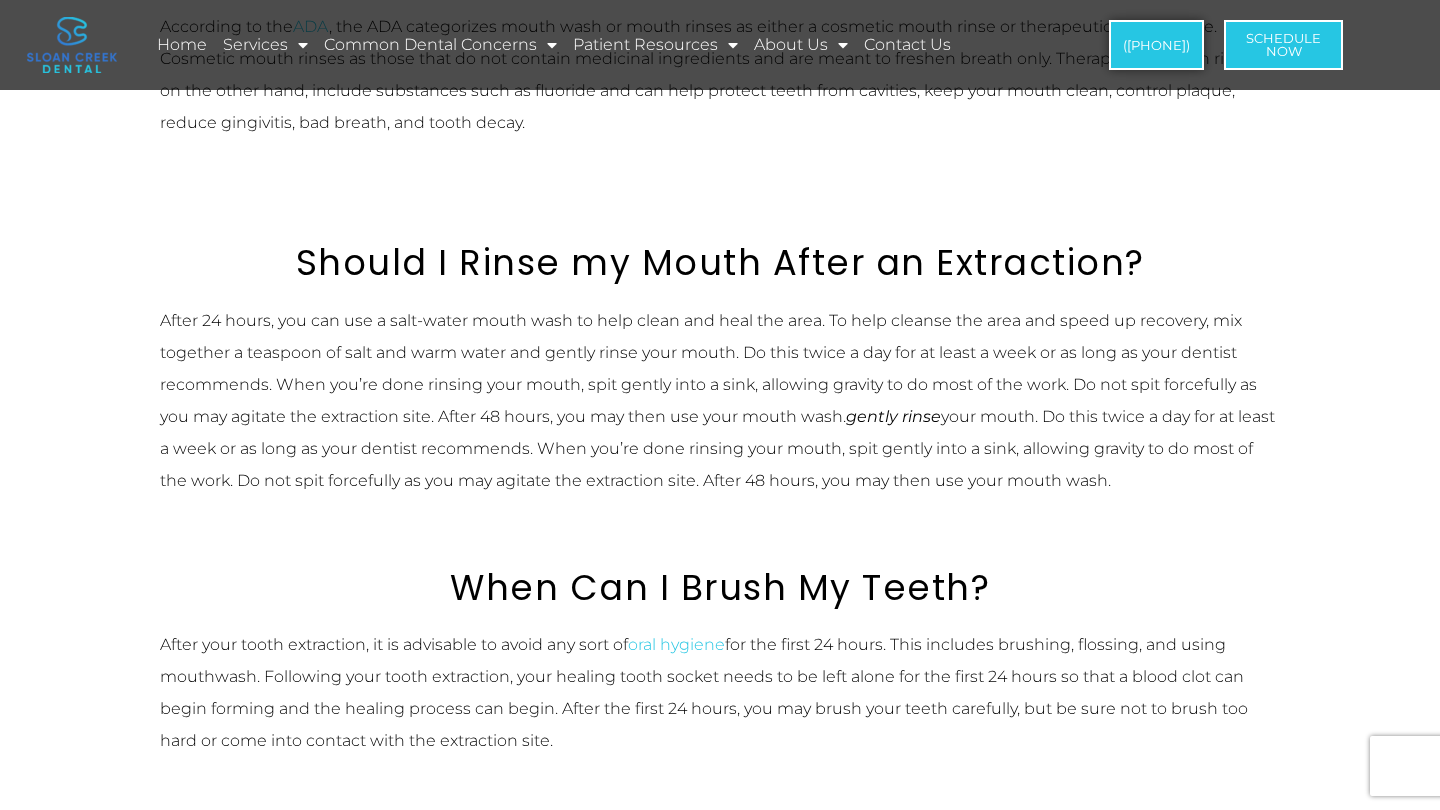 click on "After a tooth is pulled, your Fairview dentist recommends avoiding vigorous rinsing for at least 24 hours. The first stage of healing involves a blood clot that helps to stop the bleeding. Vigorous rinsing could disrupt the clot and allow more bleeding, and spitting it out can also disturb or dislodge the blood clot. After 24 hours, you can use a salt-water mouth wash to help clean and heal the area. To help cleanse the area and speed up recovery, mix together a teaspoon of salt and warm water and gently rinse your mouth. Do this twice a day for at least a week or as long as your dentist recommends. When you’re done rinsing your mouth, spit gently into a sink, allowing gravity to do most of the work. Do not spit forcefully as you may agitate the extraction site. After 48 hours, you may then use your mouth wash." at bounding box center (720, 401) 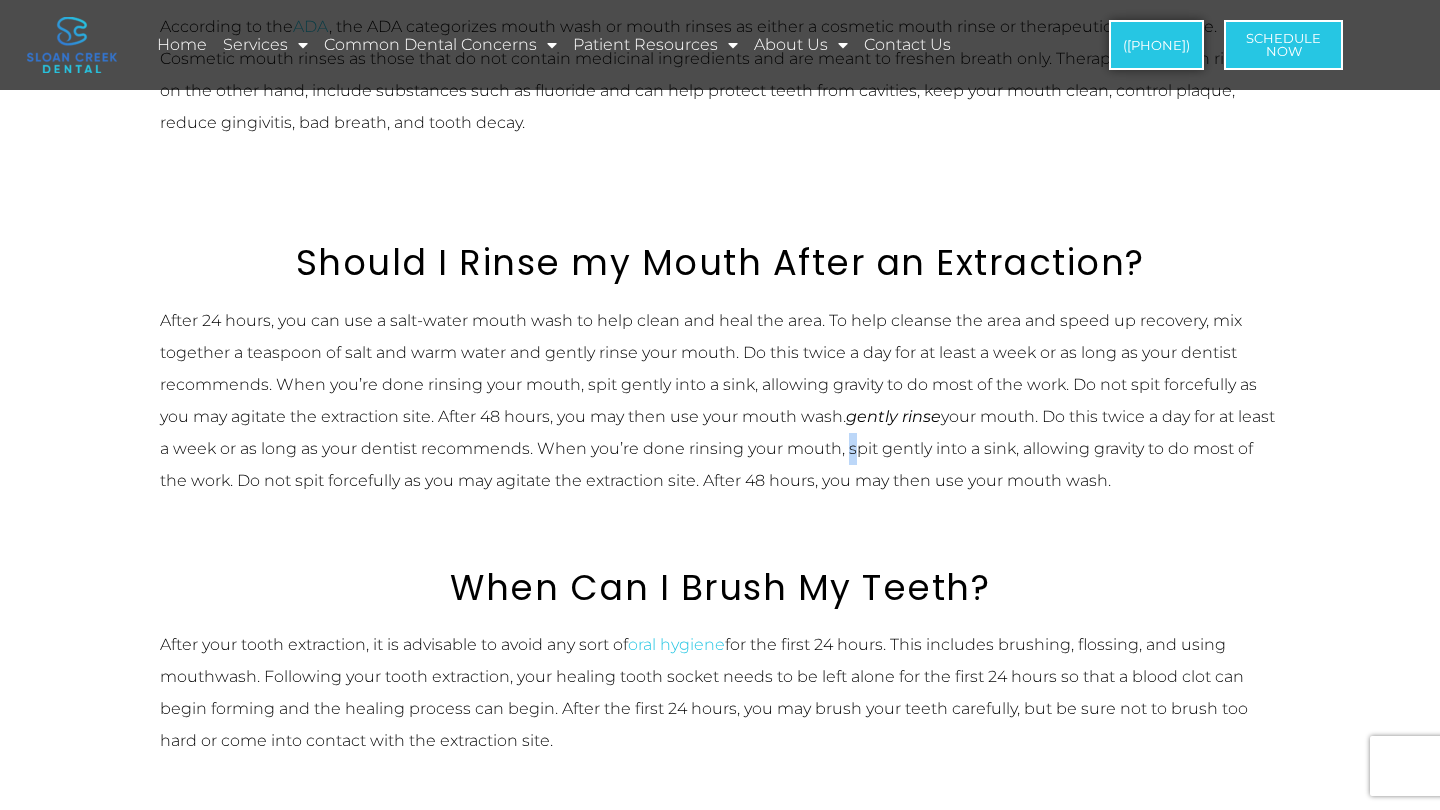 click on "After a tooth is pulled, your Fairview dentist recommends avoiding vigorous rinsing for at least 24 hours. The first stage of healing involves a blood clot that helps to stop the bleeding. Vigorous rinsing could disrupt the clot and allow more bleeding, and spitting it out can also disturb or dislodge the blood clot. After 24 hours, you can use a salt-water mouth wash to help clean and heal the area. To help cleanse the area and speed up recovery, mix together a teaspoon of salt and warm water and gently rinse your mouth. Do this twice a day for at least a week or as long as your dentist recommends. When you’re done rinsing your mouth, spit gently into a sink, allowing gravity to do most of the work. Do not spit forcefully as you may agitate the extraction site. After 48 hours, you may then use your mouth wash." at bounding box center (720, 401) 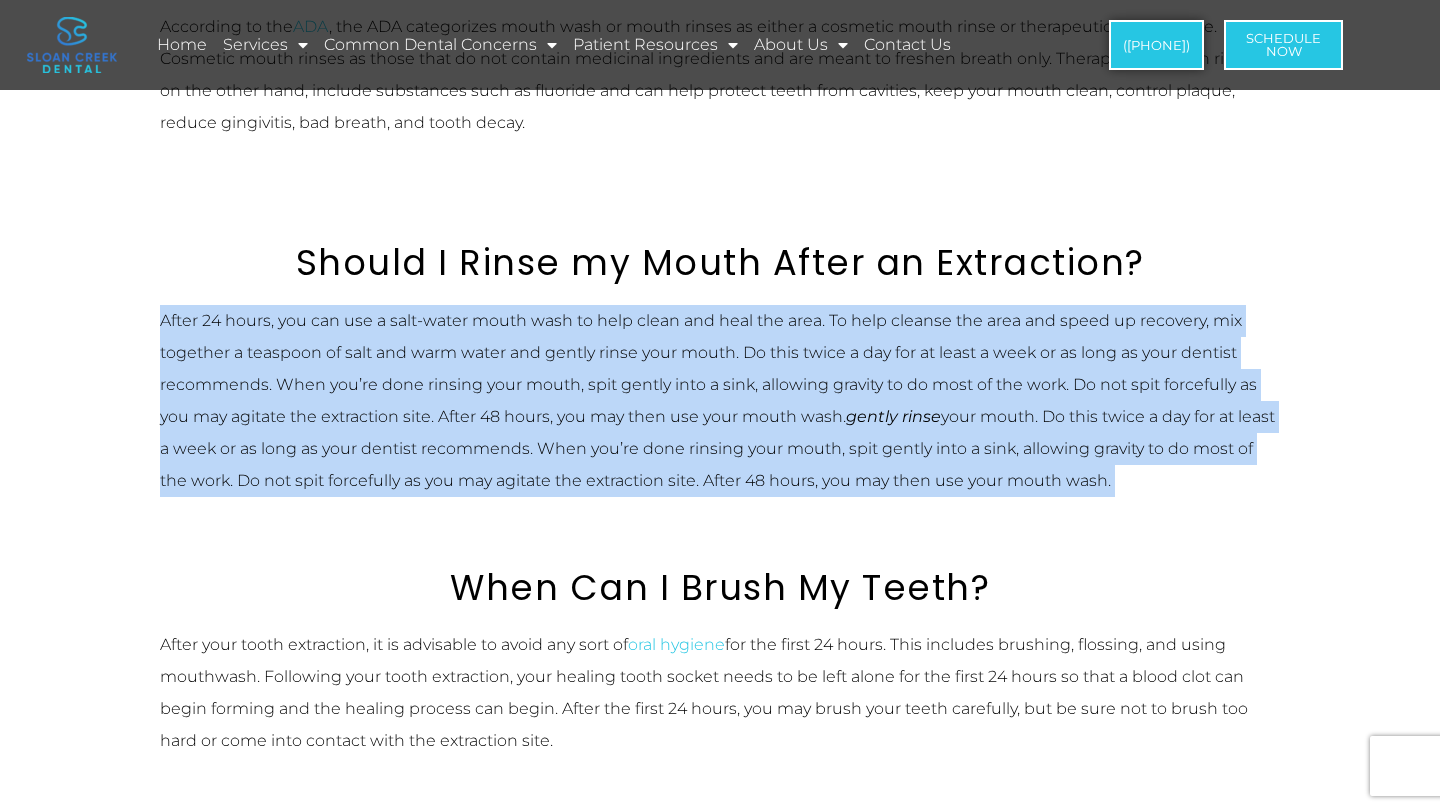 click on "After a tooth is pulled, your Fairview dentist recommends avoiding vigorous rinsing for at least 24 hours. The first stage of healing involves a blood clot that helps to stop the bleeding. Vigorous rinsing could disrupt the clot and allow more bleeding, and spitting it out can also disturb or dislodge the blood clot. After 24 hours, you can use a salt-water mouth wash to help clean and heal the area. To help cleanse the area and speed up recovery, mix together a teaspoon of salt and warm water and gently rinse your mouth. Do this twice a day for at least a week or as long as your dentist recommends. When you’re done rinsing your mouth, spit gently into a sink, allowing gravity to do most of the work. Do not spit forcefully as you may agitate the extraction site. After 48 hours, you may then use your mouth wash." at bounding box center (720, 401) 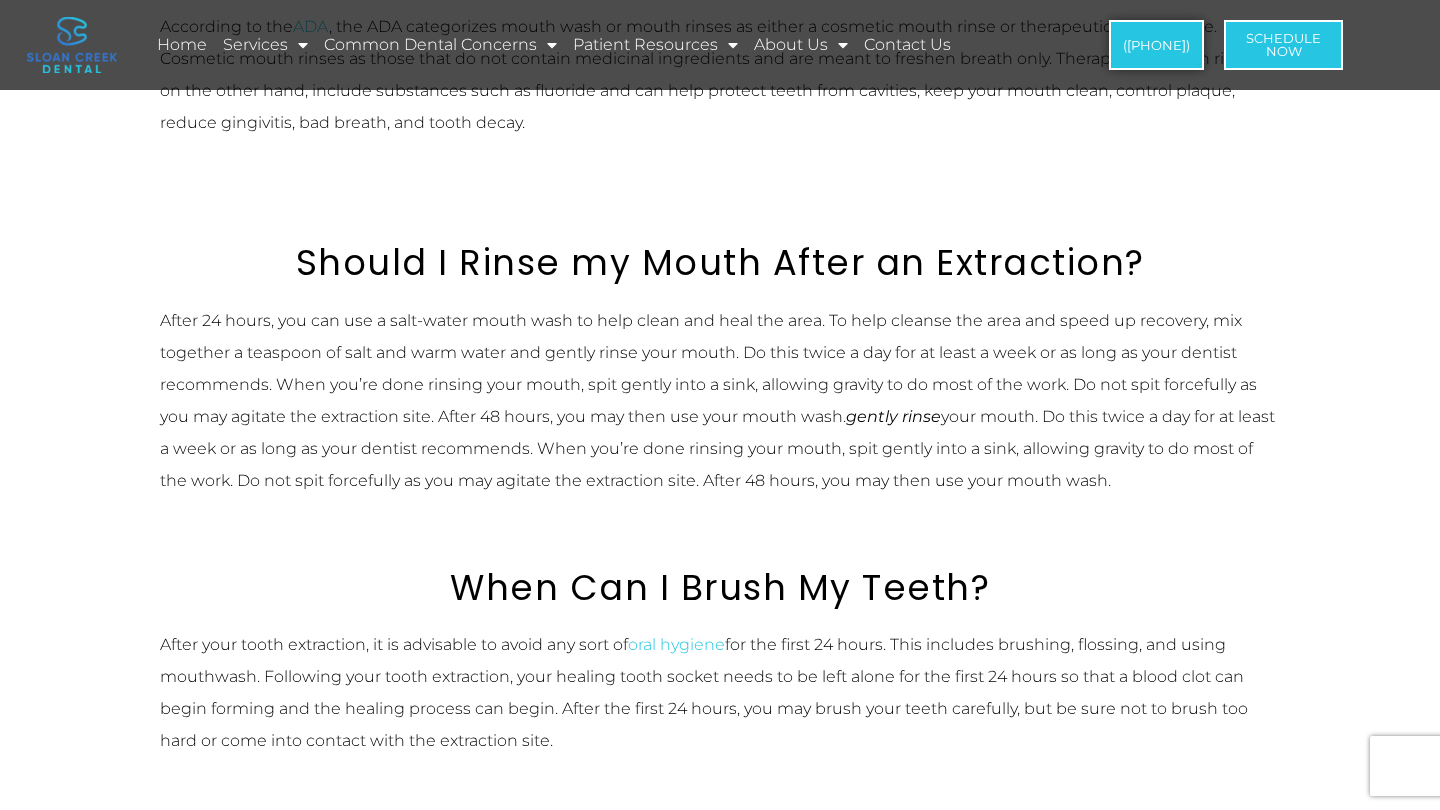 click on "After a tooth is pulled, your Fairview dentist recommends avoiding vigorous rinsing for at least 24 hours. The first stage of healing involves a blood clot that helps to stop the bleeding. Vigorous rinsing could disrupt the clot and allow more bleeding, and spitting it out can also disturb or dislodge the blood clot. After 24 hours, you can use a salt-water mouth wash to help clean and heal the area. To help cleanse the area and speed up recovery, mix together a teaspoon of salt and warm water and gently rinse your mouth. Do this twice a day for at least a week or as long as your dentist recommends. When you’re done rinsing your mouth, spit gently into a sink, allowing gravity to do most of the work. Do not spit forcefully as you may agitate the extraction site. After 48 hours, you may then use your mouth wash." at bounding box center (720, 401) 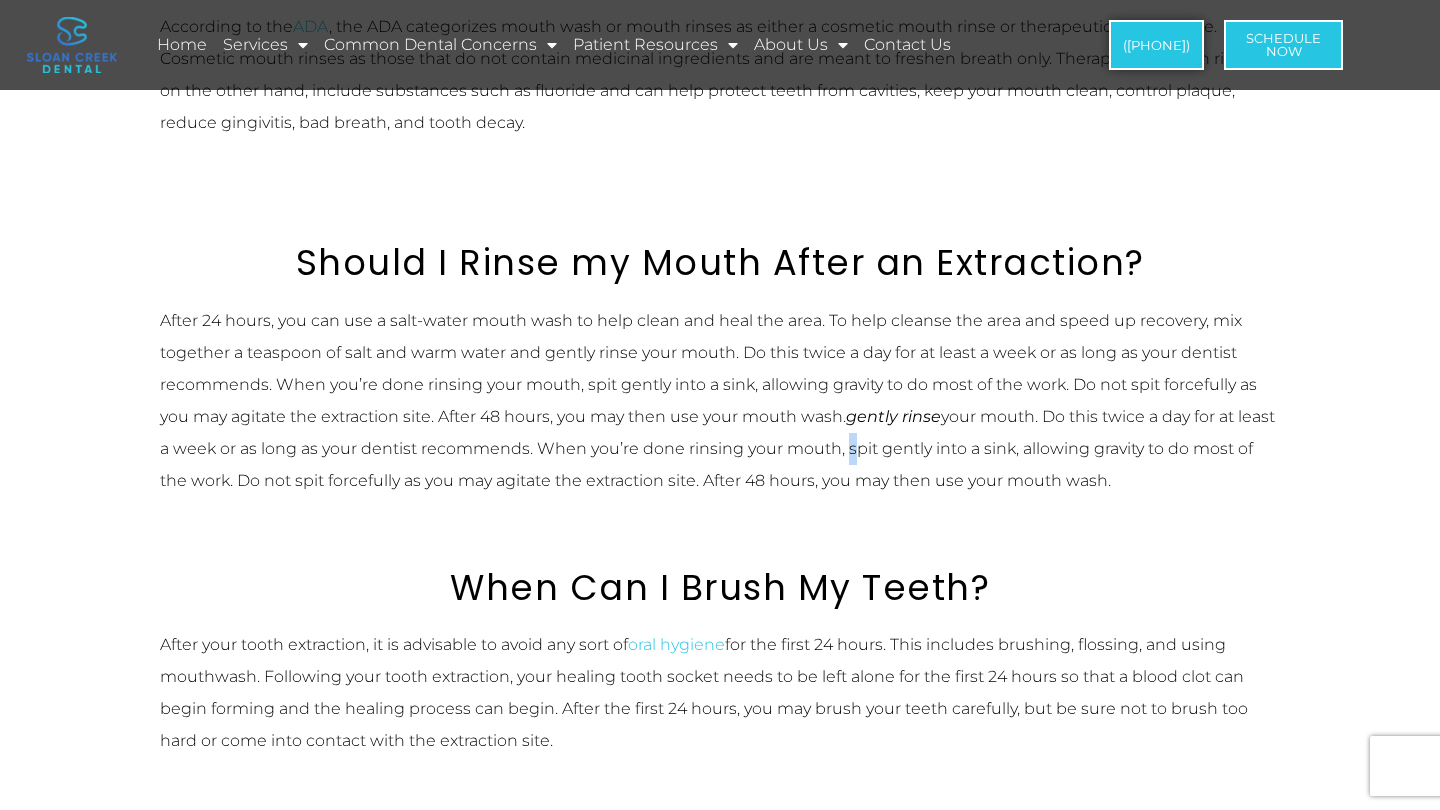 click on "After a tooth is pulled, your Fairview dentist recommends avoiding vigorous rinsing for at least 24 hours. The first stage of healing involves a blood clot that helps to stop the bleeding. Vigorous rinsing could disrupt the clot and allow more bleeding, and spitting it out can also disturb or dislodge the blood clot. After 24 hours, you can use a salt-water mouth wash to help clean and heal the area. To help cleanse the area and speed up recovery, mix together a teaspoon of salt and warm water and gently rinse your mouth. Do this twice a day for at least a week or as long as your dentist recommends. When you’re done rinsing your mouth, spit gently into a sink, allowing gravity to do most of the work. Do not spit forcefully as you may agitate the extraction site. After 48 hours, you may then use your mouth wash." at bounding box center (720, 401) 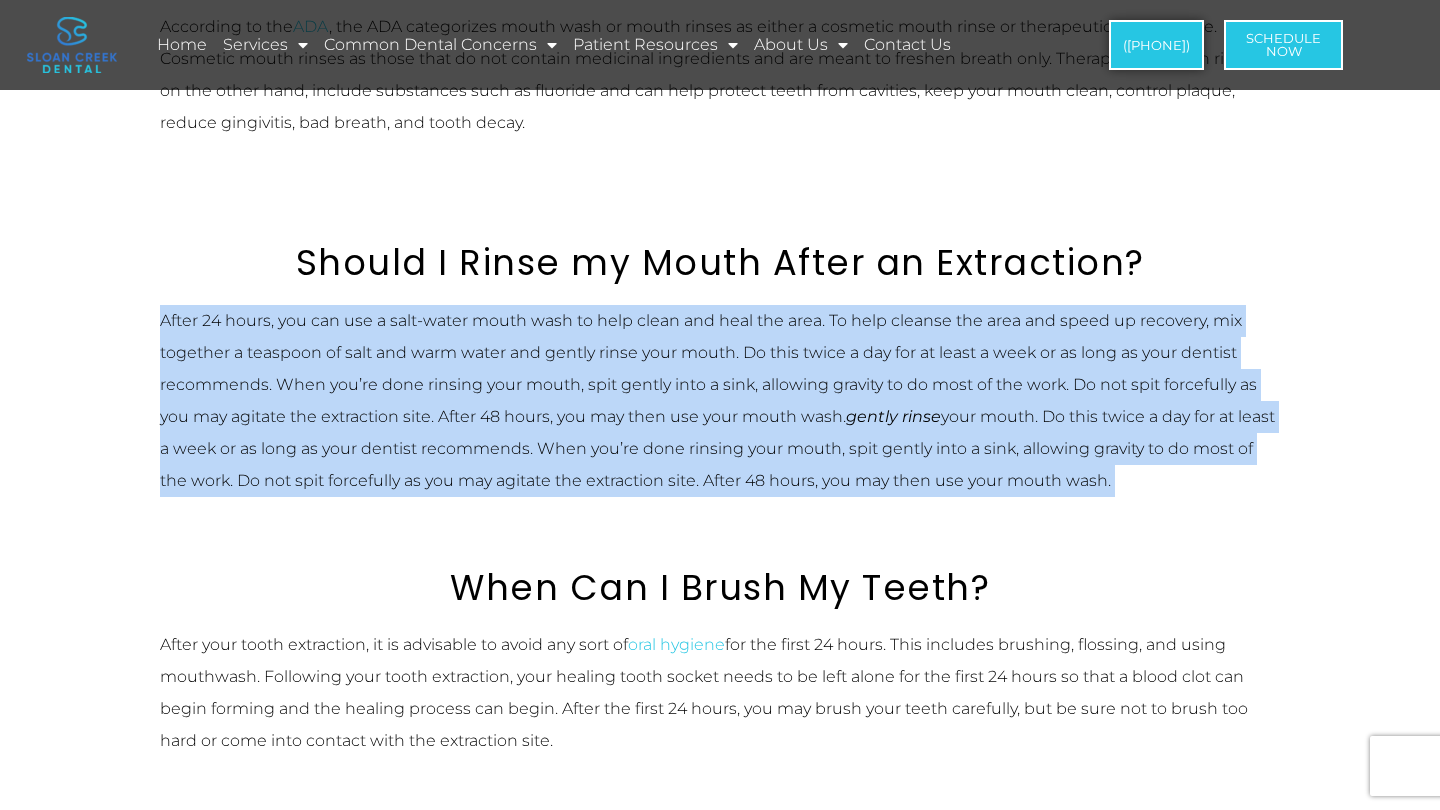 click on "After a tooth is pulled, your Fairview dentist recommends avoiding vigorous rinsing for at least 24 hours. The first stage of healing involves a blood clot that helps to stop the bleeding. Vigorous rinsing could disrupt the clot and allow more bleeding, and spitting it out can also disturb or dislodge the blood clot. After 24 hours, you can use a salt-water mouth wash to help clean and heal the area. To help cleanse the area and speed up recovery, mix together a teaspoon of salt and warm water and gently rinse your mouth. Do this twice a day for at least a week or as long as your dentist recommends. When you’re done rinsing your mouth, spit gently into a sink, allowing gravity to do most of the work. Do not spit forcefully as you may agitate the extraction site. After 48 hours, you may then use your mouth wash." at bounding box center (720, 401) 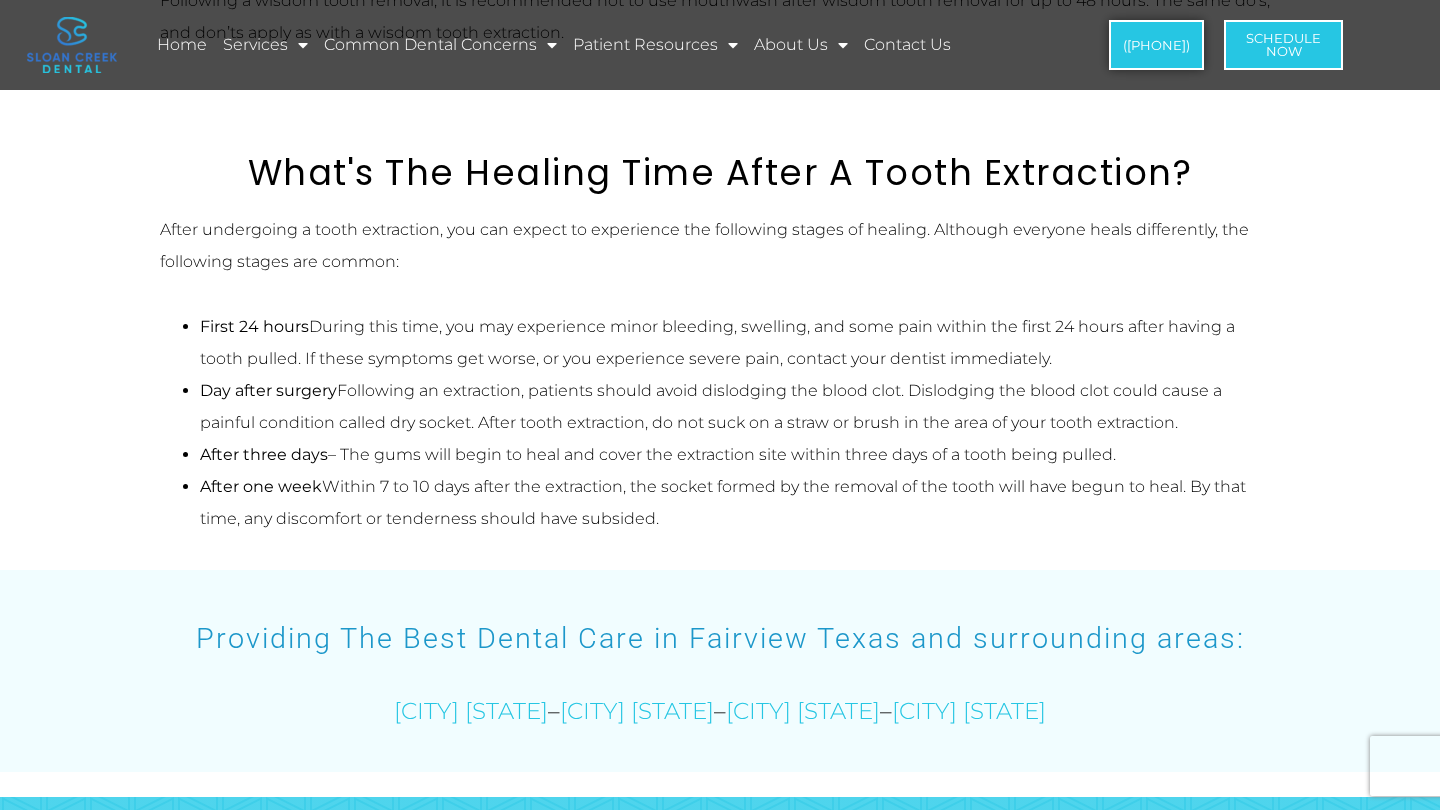 scroll, scrollTop: 1993, scrollLeft: 0, axis: vertical 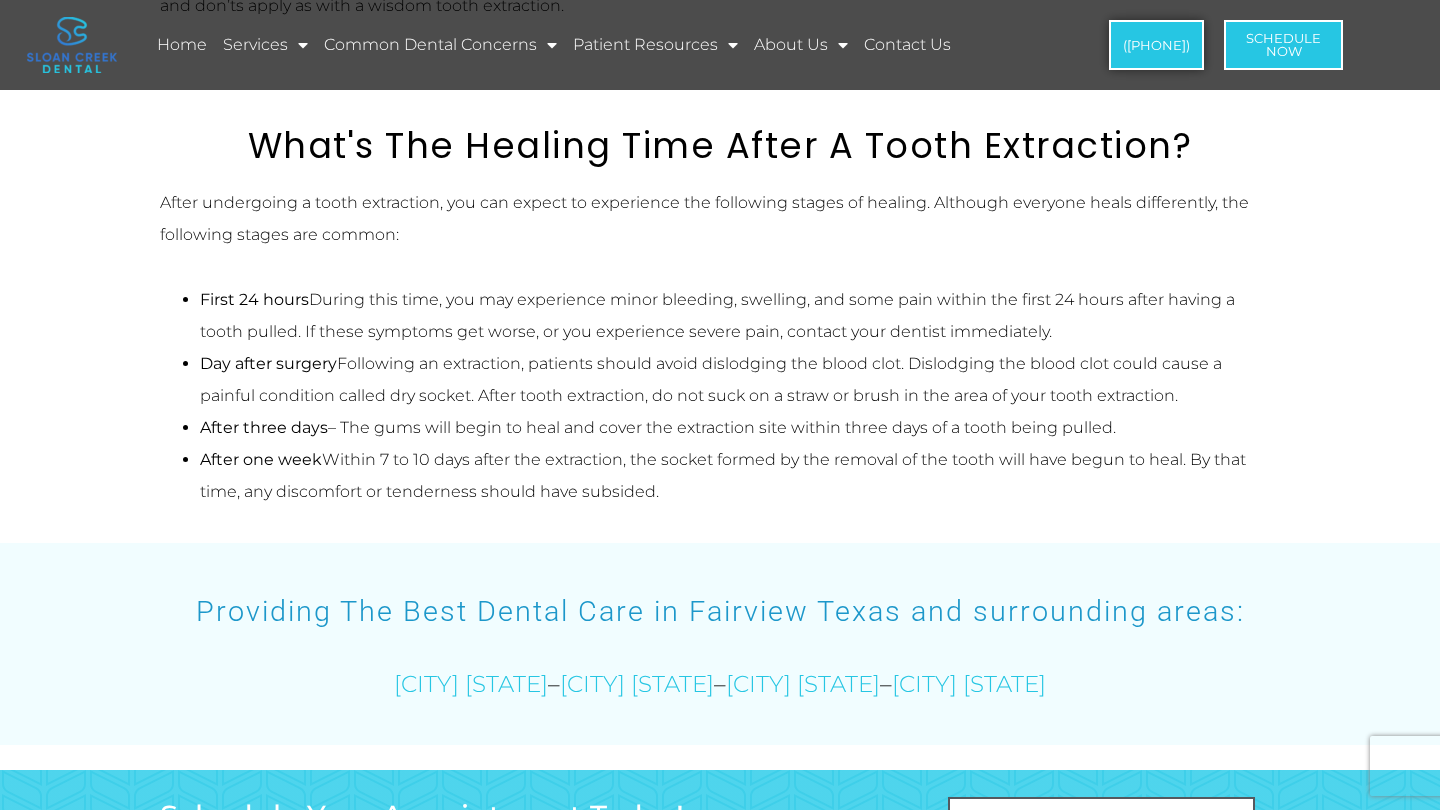 click on "After one week – Within 7 to 10 days after the extraction, the socket formed by the removal of the tooth will have begun to heal. By that time, any discomfort or tenderness should have subsided." at bounding box center [740, 476] 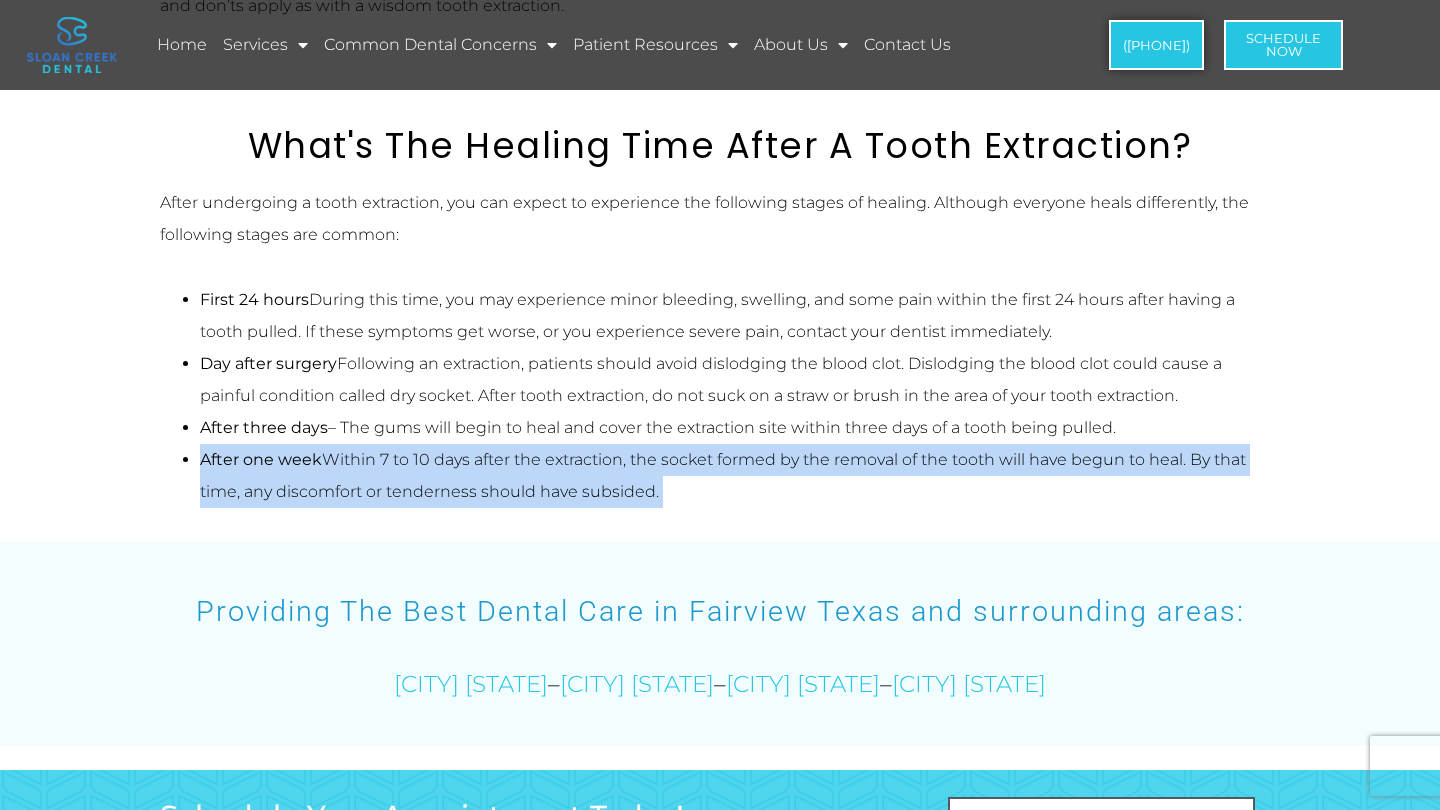 click on "After one week – Within 7 to 10 days after the extraction, the socket formed by the removal of the tooth will have begun to heal. By that time, any discomfort or tenderness should have subsided." at bounding box center (740, 476) 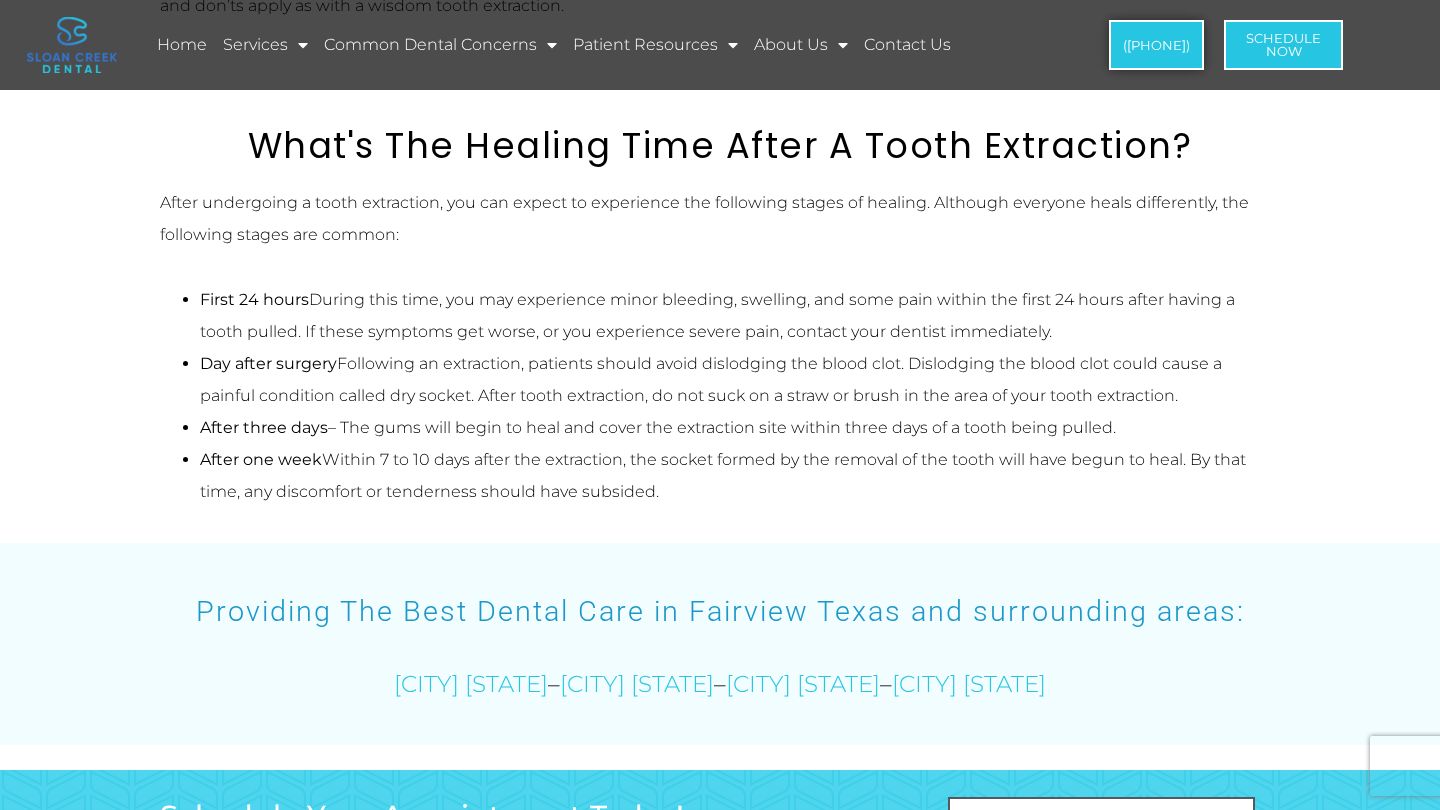 click on "After three days – The gums will begin to heal and cover the extraction site within three days of a tooth being pulled." at bounding box center (740, 428) 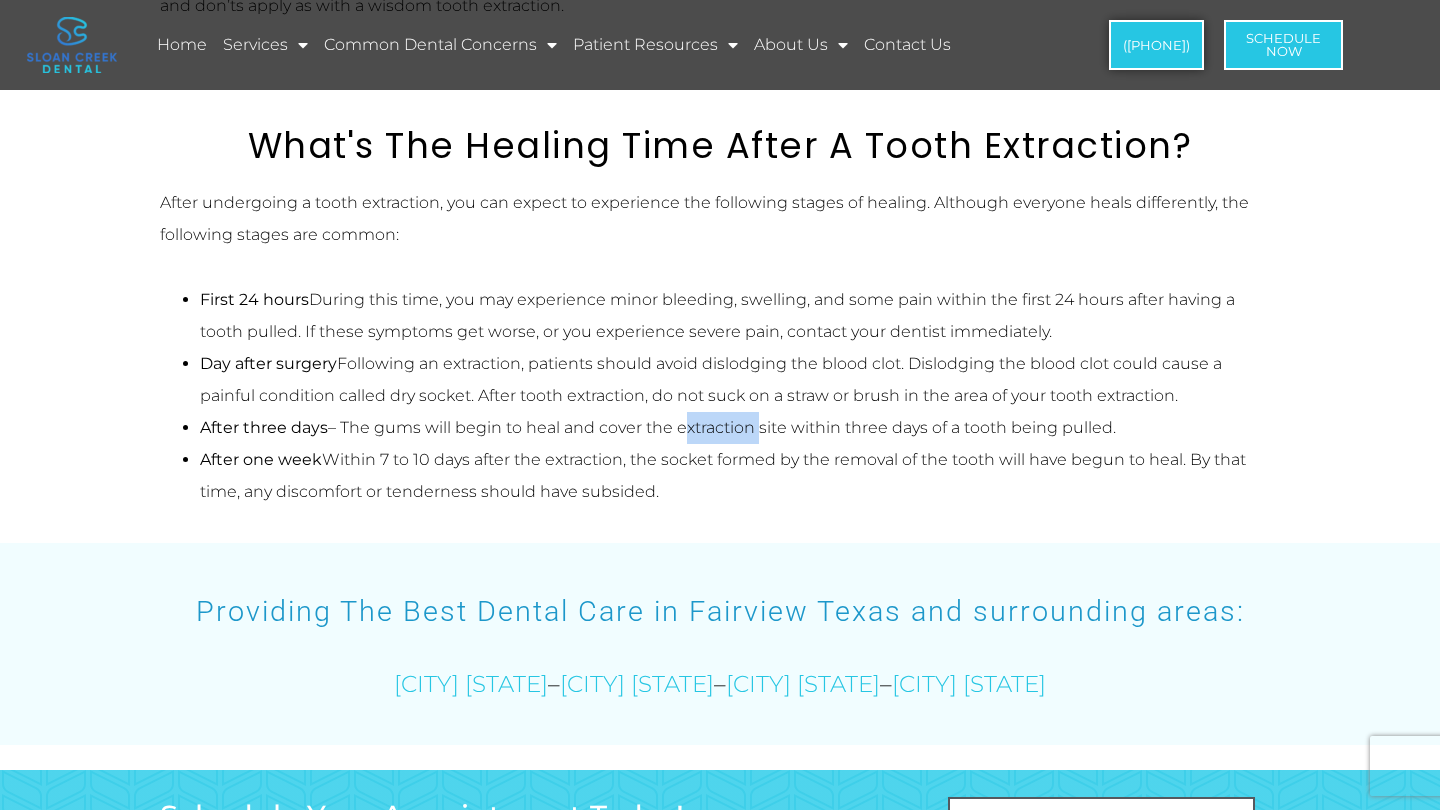 click on "After three days – The gums will begin to heal and cover the extraction site within three days of a tooth being pulled." at bounding box center [740, 428] 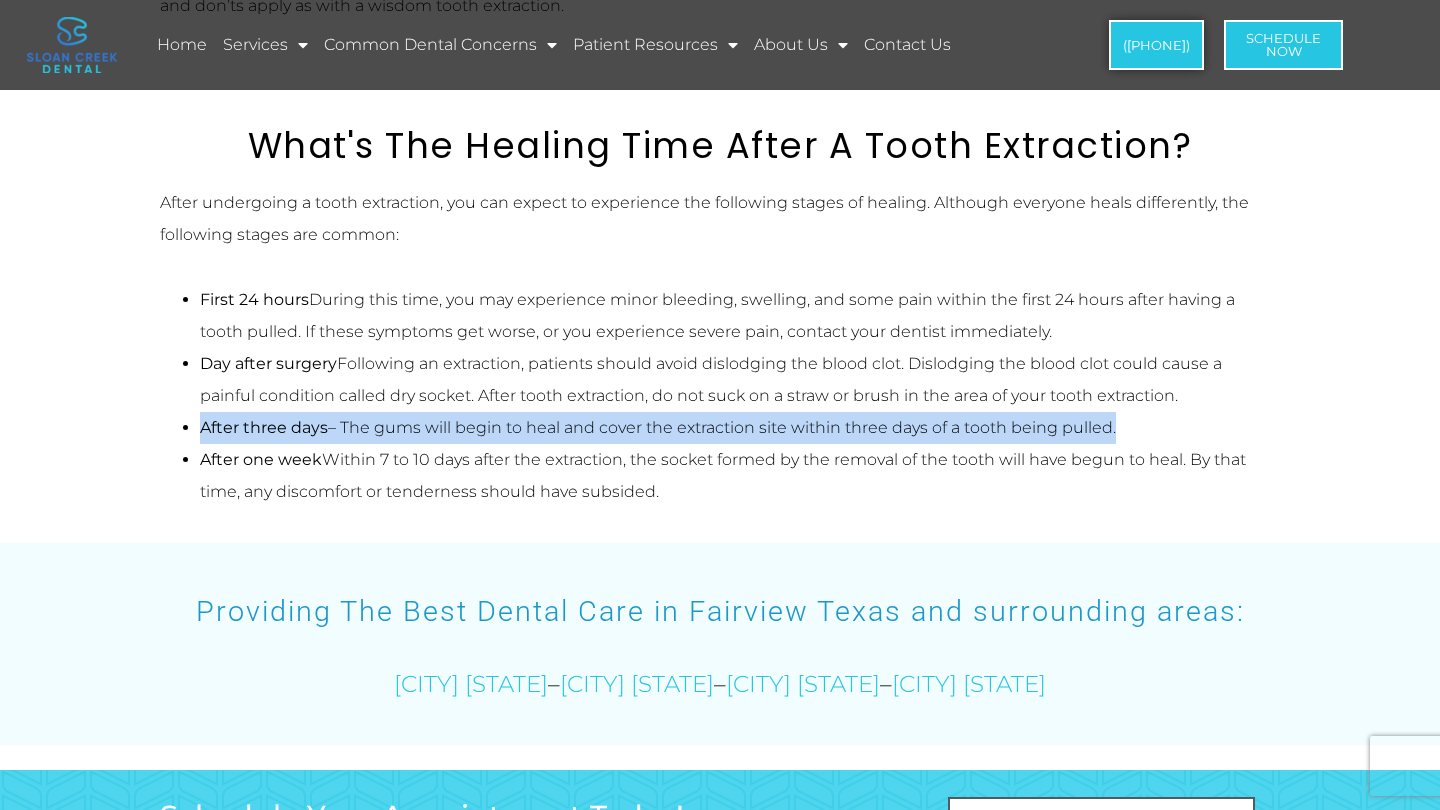 click on "After three days – The gums will begin to heal and cover the extraction site within three days of a tooth being pulled." at bounding box center [740, 428] 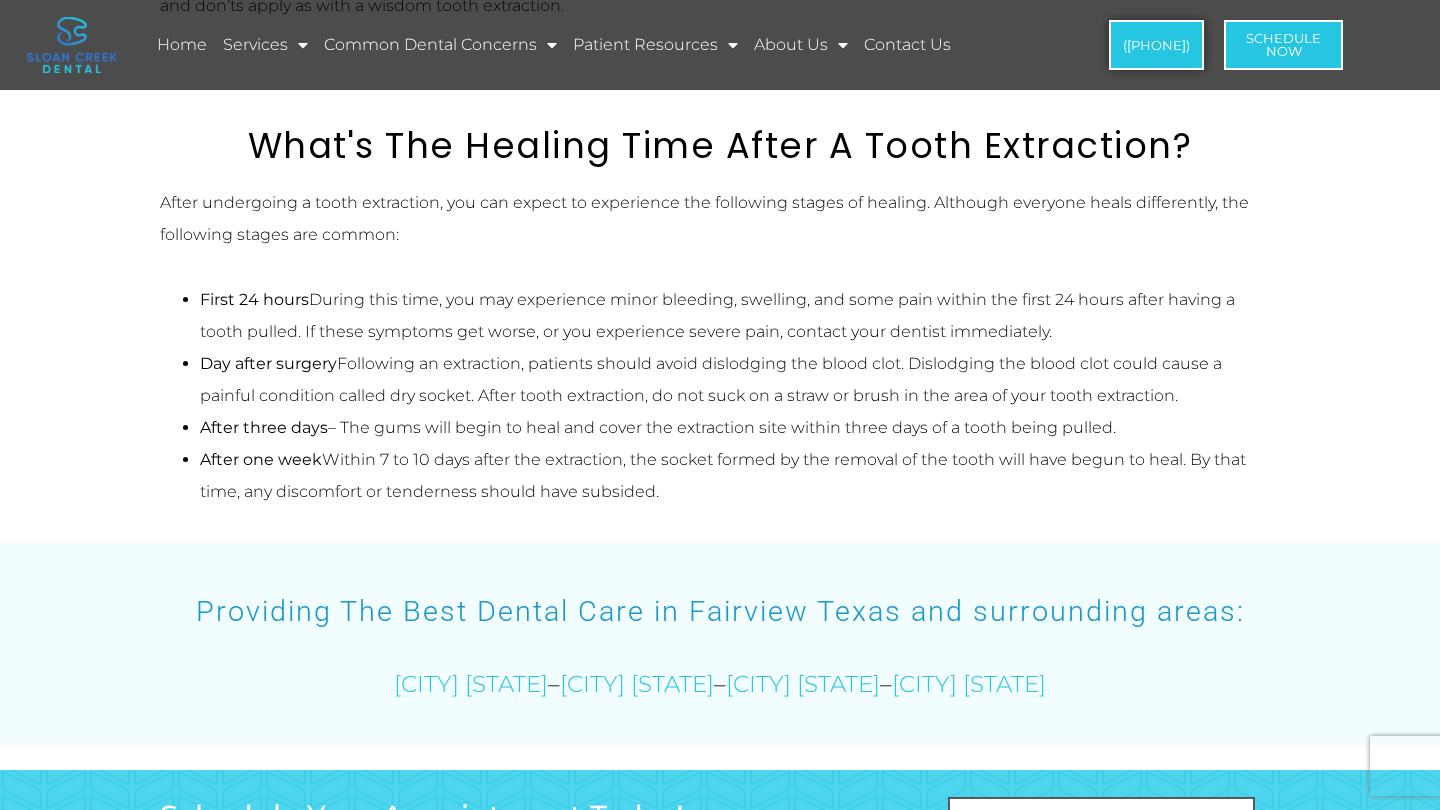 click on "After three days – The gums will begin to heal and cover the extraction site within three days of a tooth being pulled." at bounding box center [740, 428] 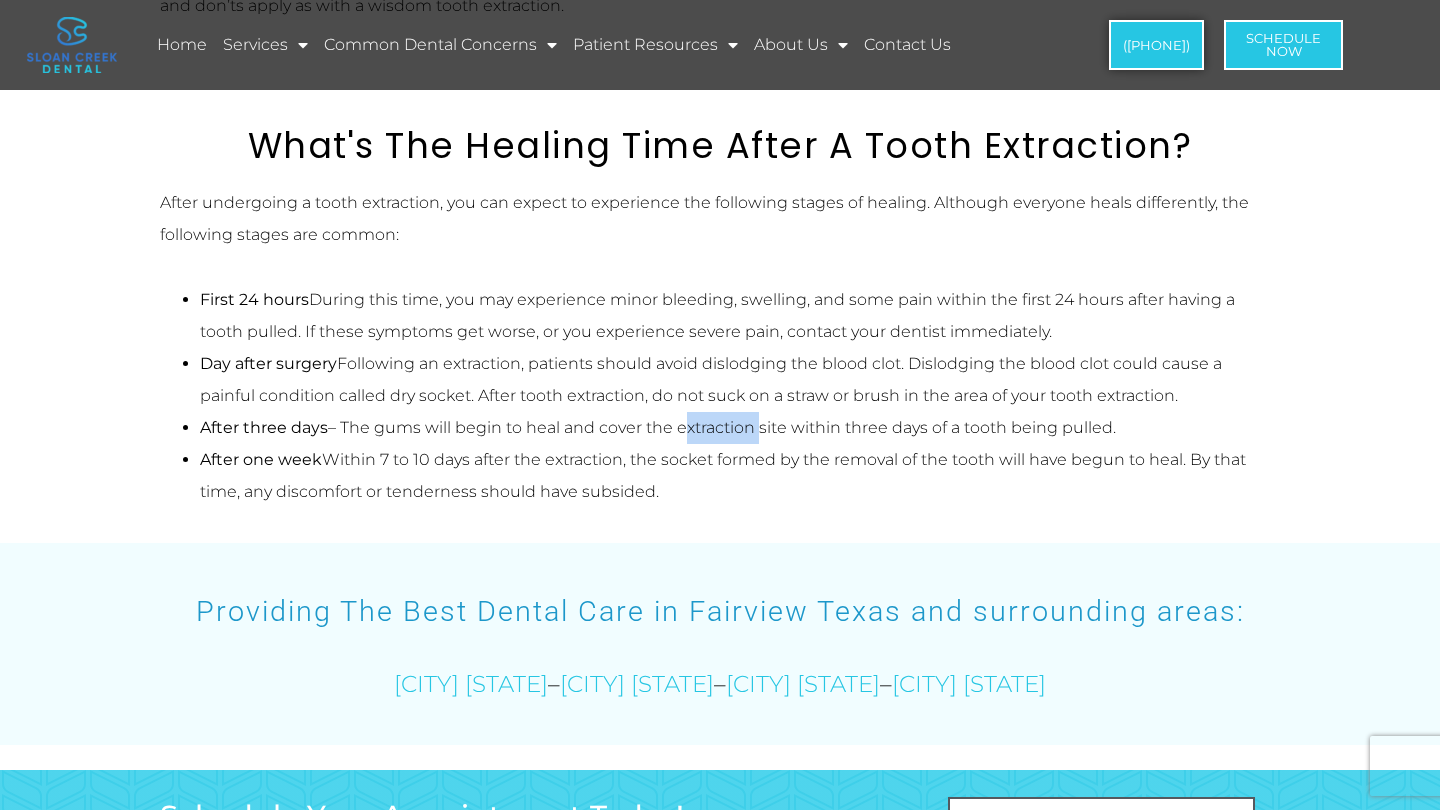 click on "After three days – The gums will begin to heal and cover the extraction site within three days of a tooth being pulled." at bounding box center (740, 428) 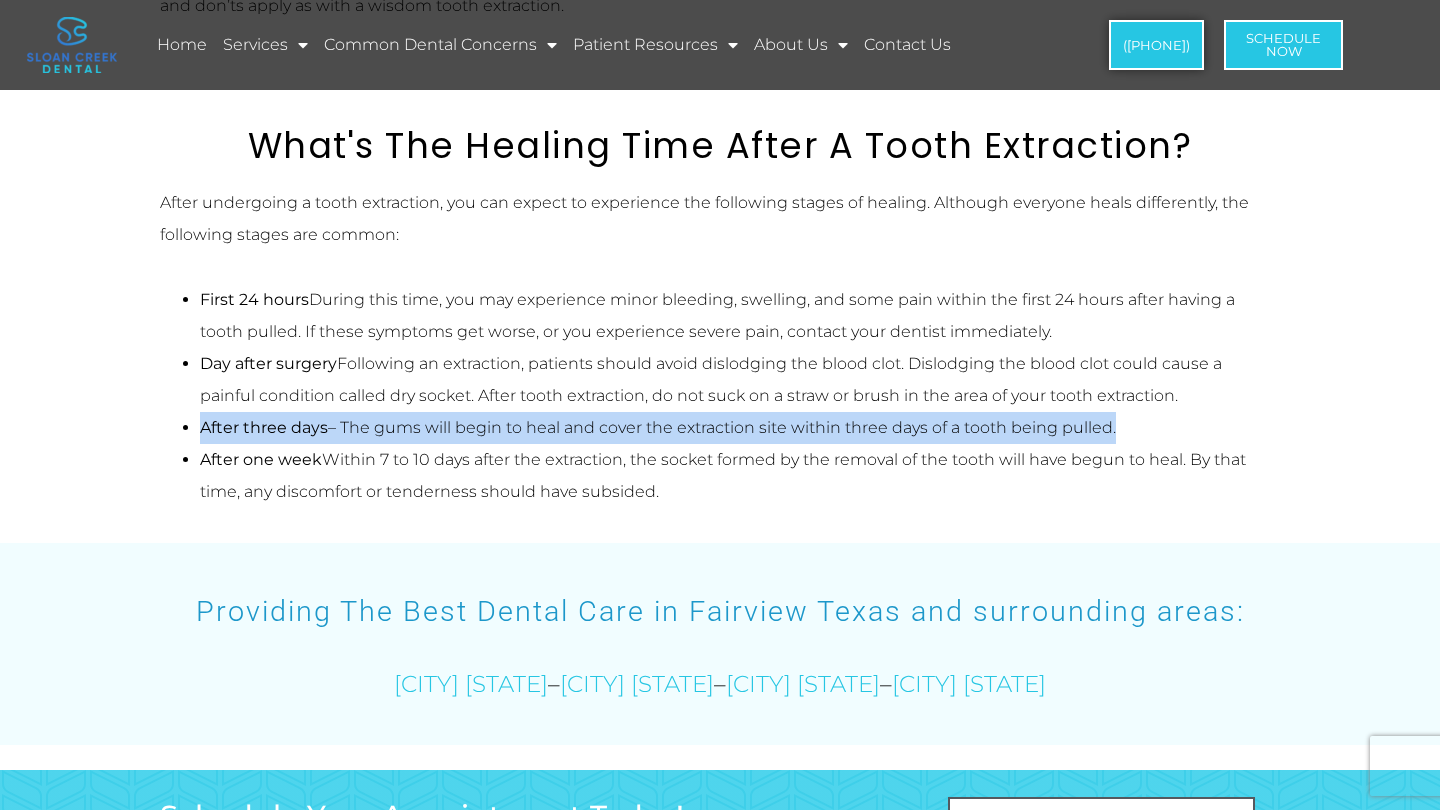 click on "Following an extraction, patients should avoid dislodging the blood clot. Dislodging the blood clot could cause a painful condition called dry socket. After tooth extraction, do not suck on a straw or brush in the area of your tooth extraction." at bounding box center [740, 380] 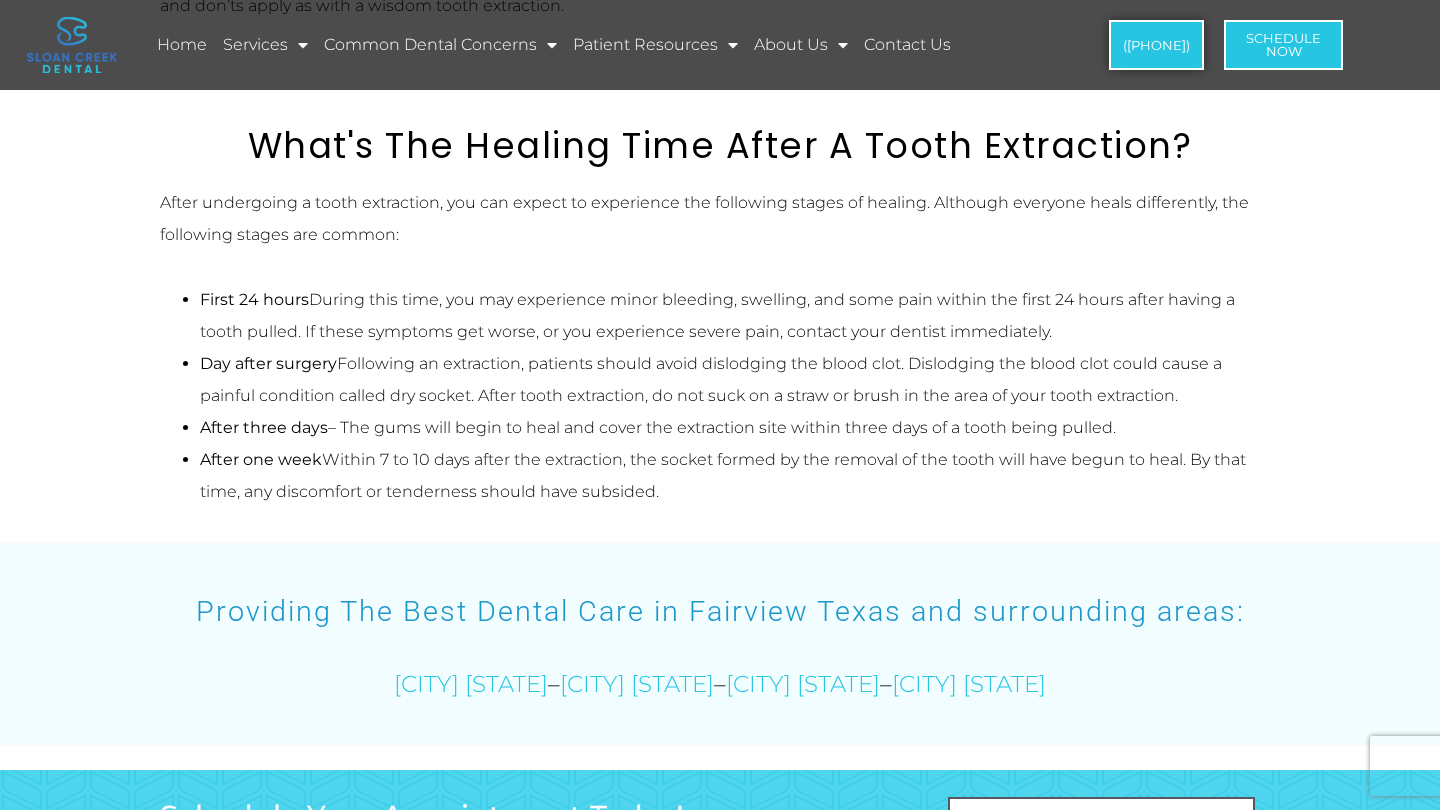 click on "Following an extraction, patients should avoid dislodging the blood clot. Dislodging the blood clot could cause a painful condition called dry socket. After tooth extraction, do not suck on a straw or brush in the area of your tooth extraction." at bounding box center (740, 380) 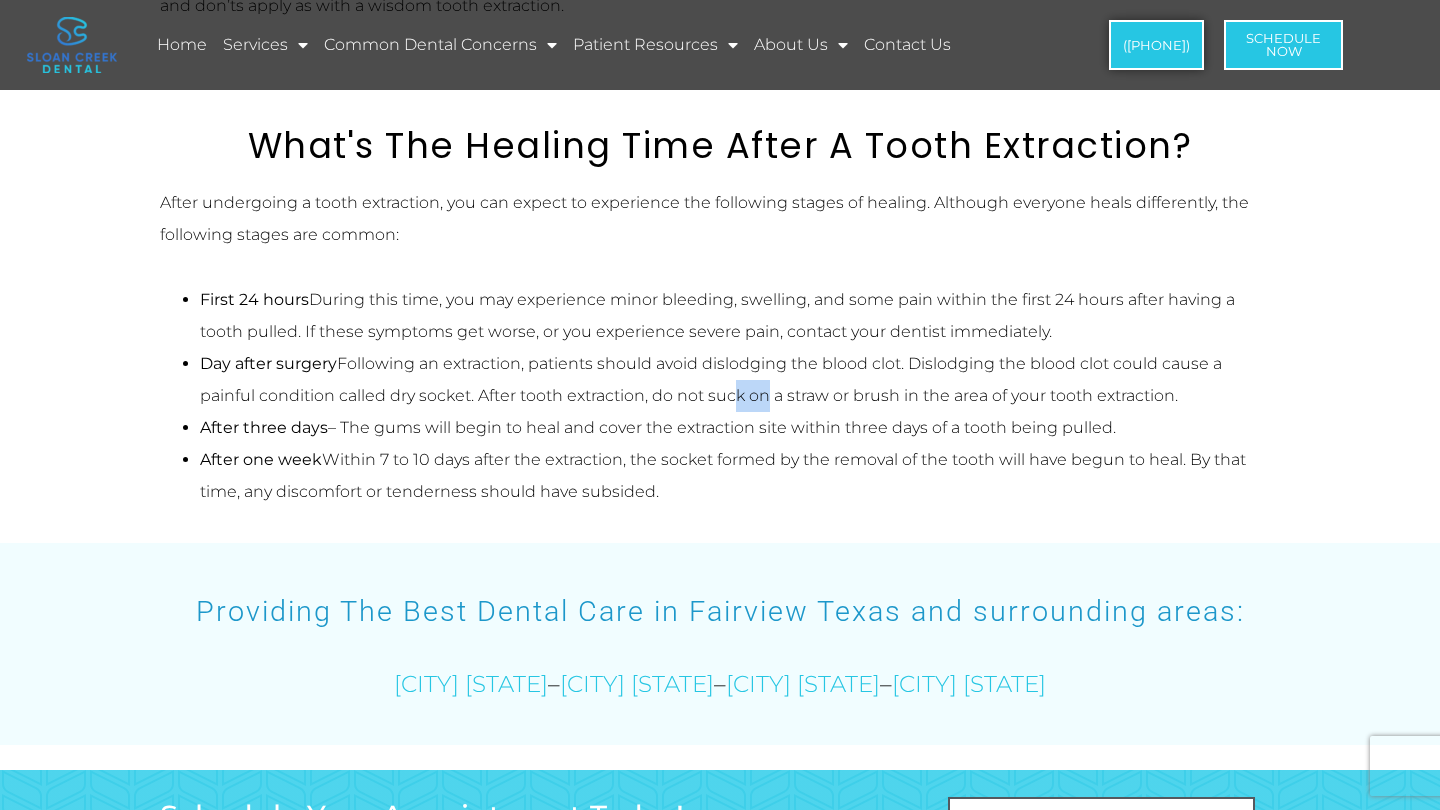 click on "Following an extraction, patients should avoid dislodging the blood clot. Dislodging the blood clot could cause a painful condition called dry socket. After tooth extraction, do not suck on a straw or brush in the area of your tooth extraction." at bounding box center (740, 380) 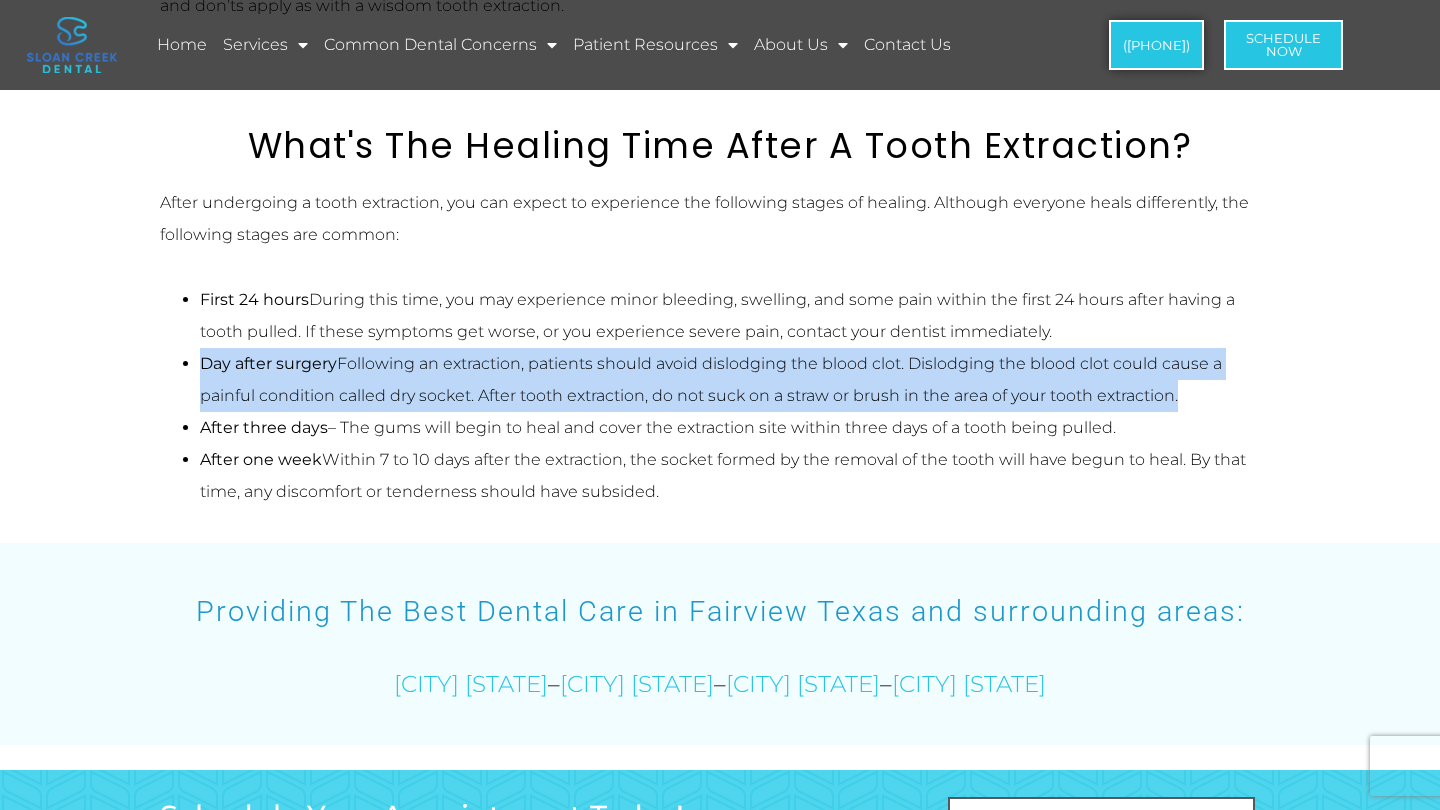 click on "Following an extraction, patients should avoid dislodging the blood clot. Dislodging the blood clot could cause a painful condition called dry socket. After tooth extraction, do not suck on a straw or brush in the area of your tooth extraction." at bounding box center [740, 380] 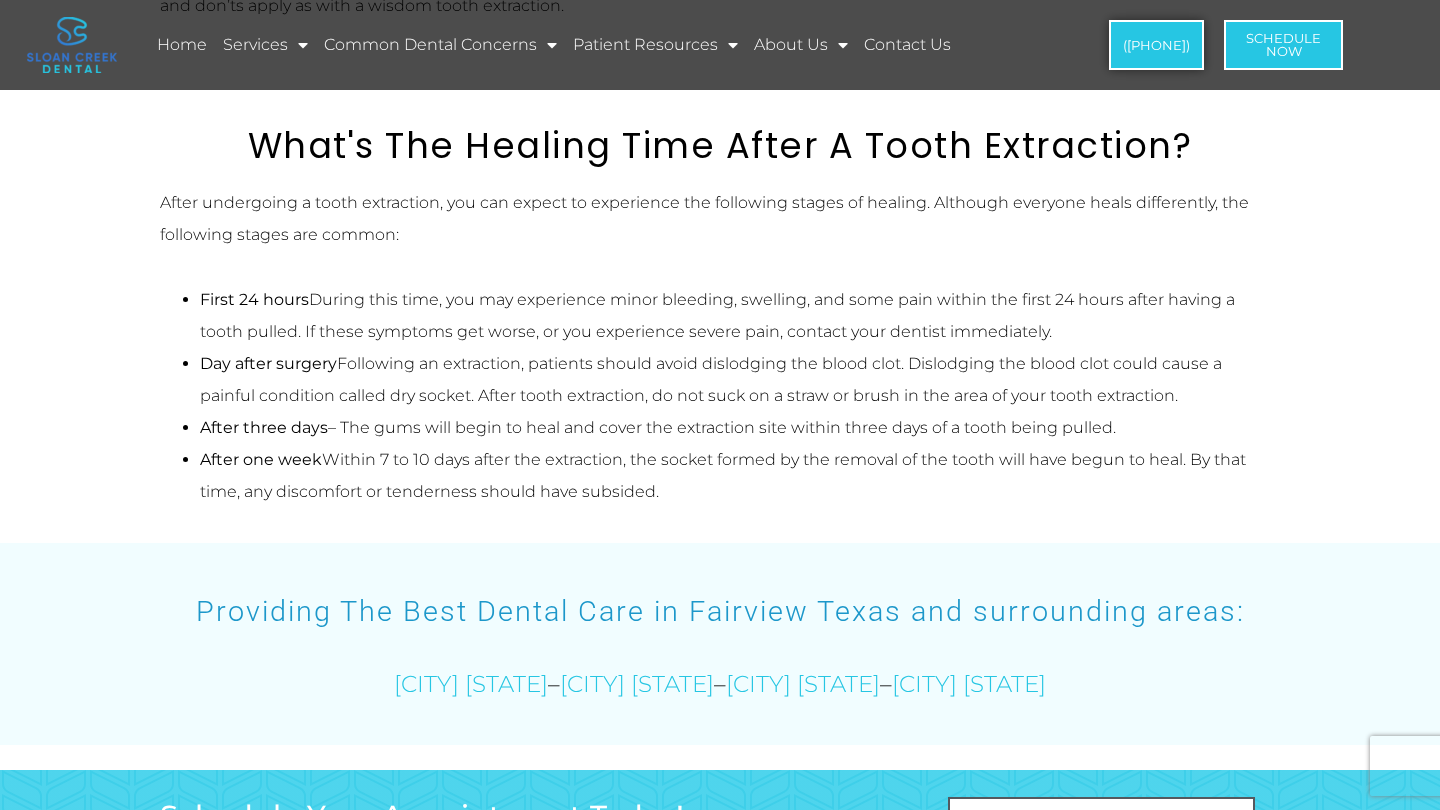 click on "Following an extraction, patients should avoid dislodging the blood clot. Dislodging the blood clot could cause a painful condition called dry socket. After tooth extraction, do not suck on a straw or brush in the area of your tooth extraction." at bounding box center [740, 380] 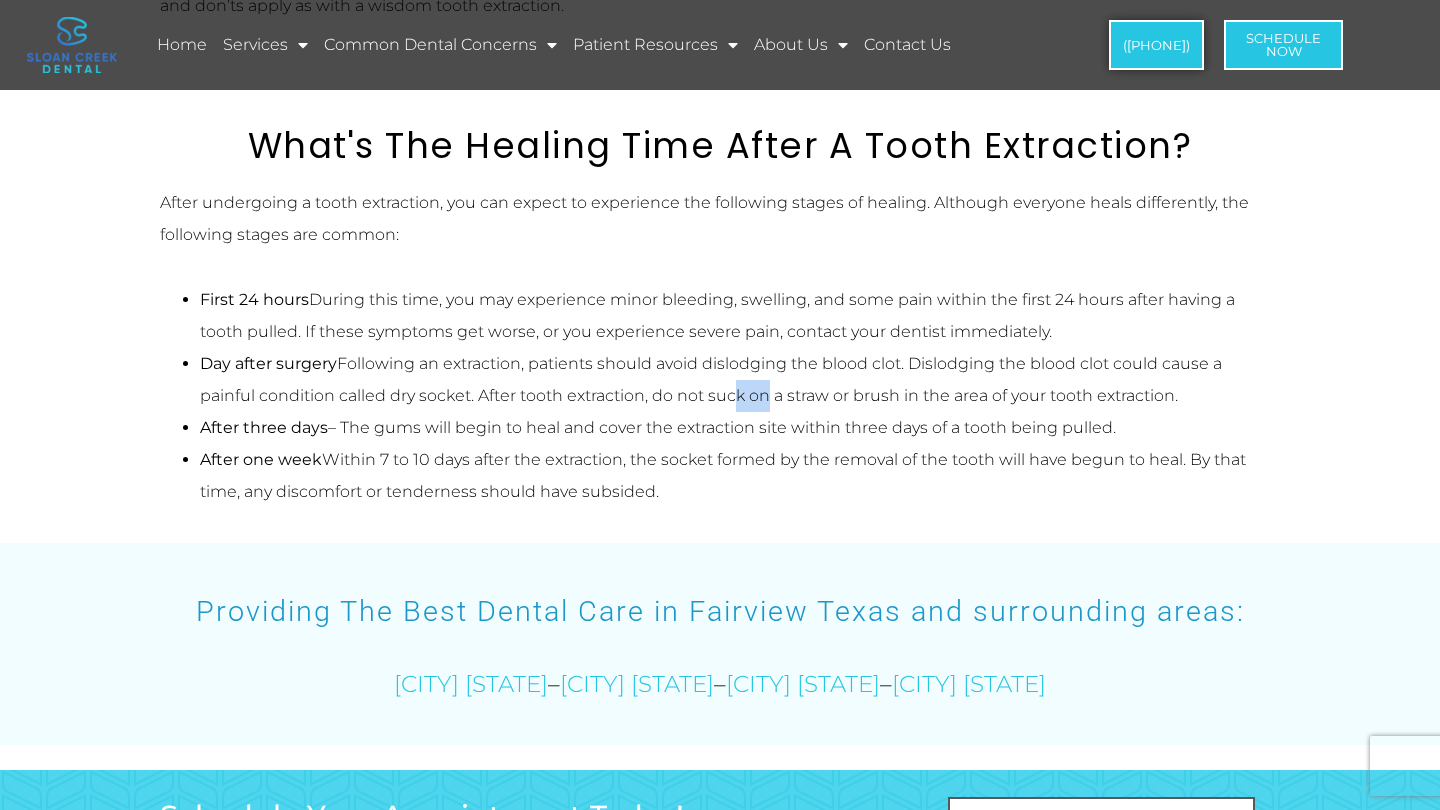 click on "Following an extraction, patients should avoid dislodging the blood clot. Dislodging the blood clot could cause a painful condition called dry socket. After tooth extraction, do not suck on a straw or brush in the area of your tooth extraction." at bounding box center (740, 380) 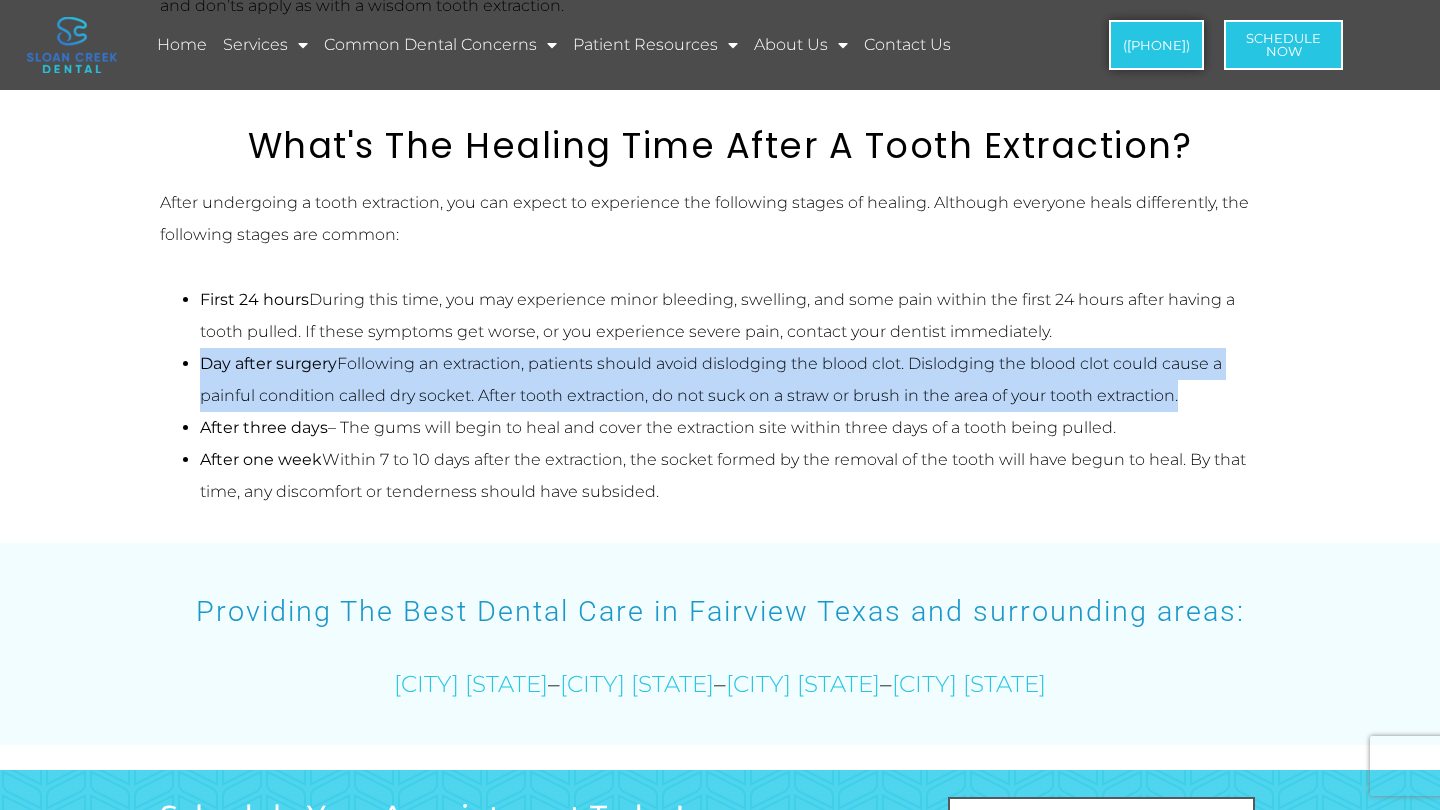 click on "Following an extraction, patients should avoid dislodging the blood clot. Dislodging the blood clot could cause a painful condition called dry socket. After tooth extraction, do not suck on a straw or brush in the area of your tooth extraction." at bounding box center [740, 380] 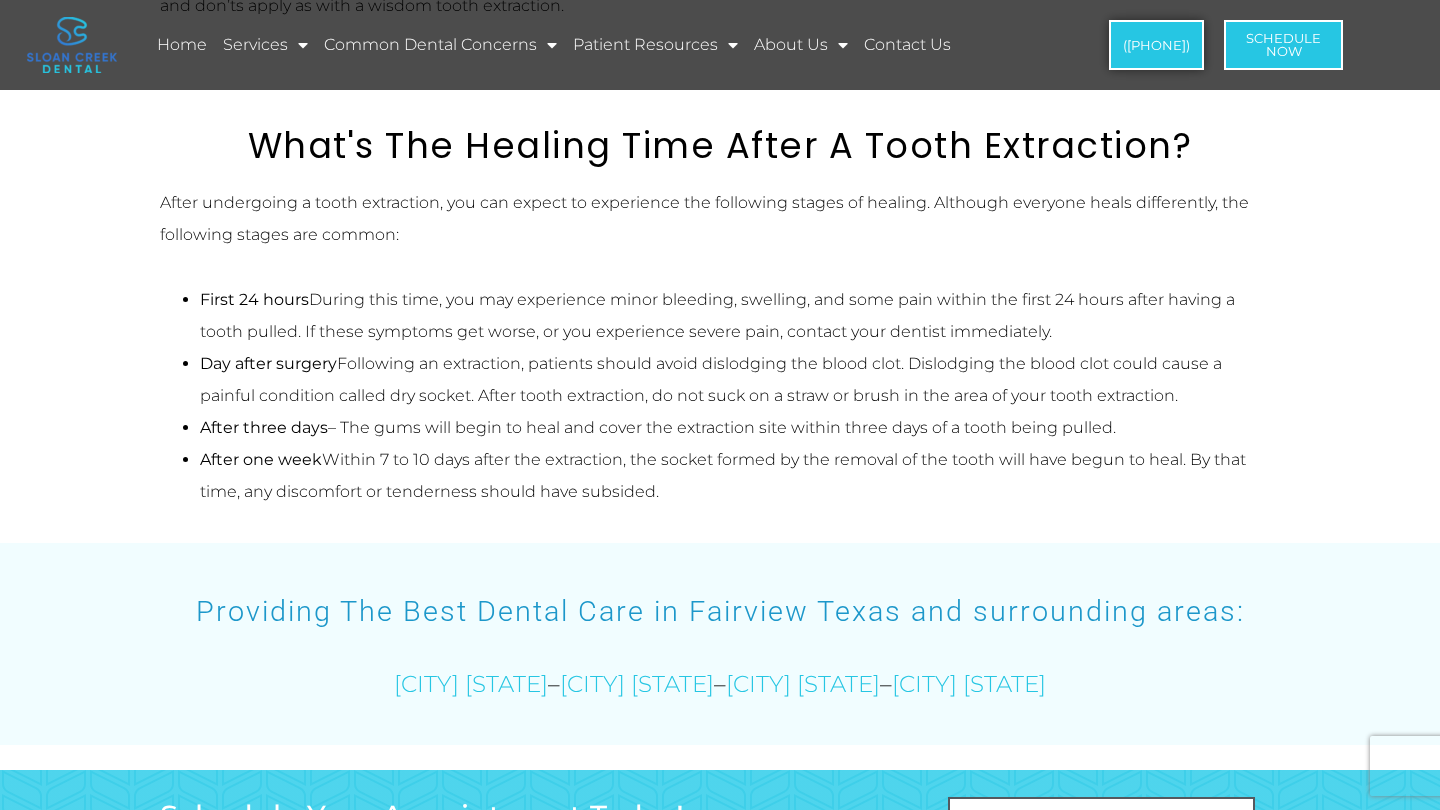 click on "Following an extraction, patients should avoid dislodging the blood clot. Dislodging the blood clot could cause a painful condition called dry socket. After tooth extraction, do not suck on a straw or brush in the area of your tooth extraction." at bounding box center (740, 380) 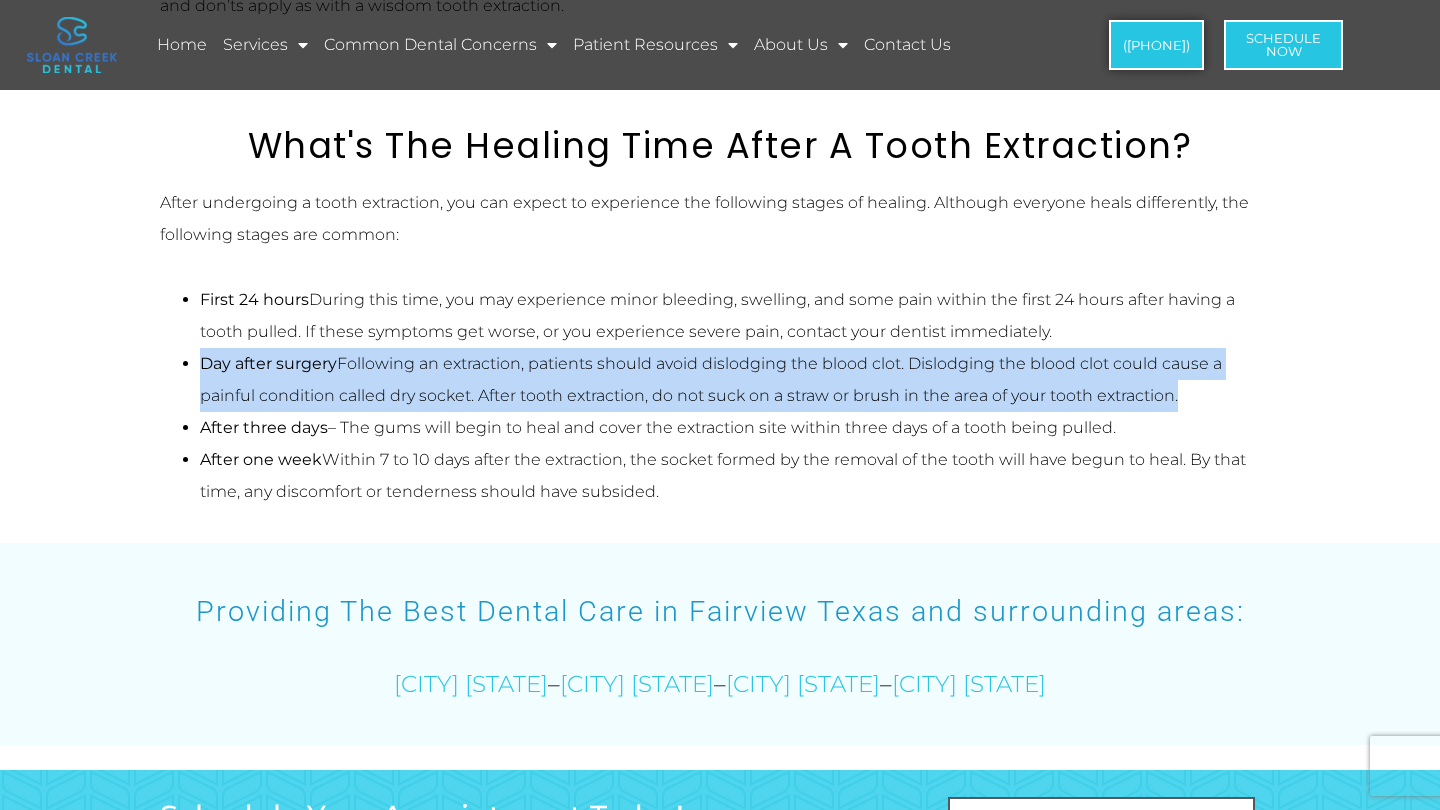 click on "After three days – The gums will begin to heal and cover the extraction site within three days of a tooth being pulled." at bounding box center (740, 428) 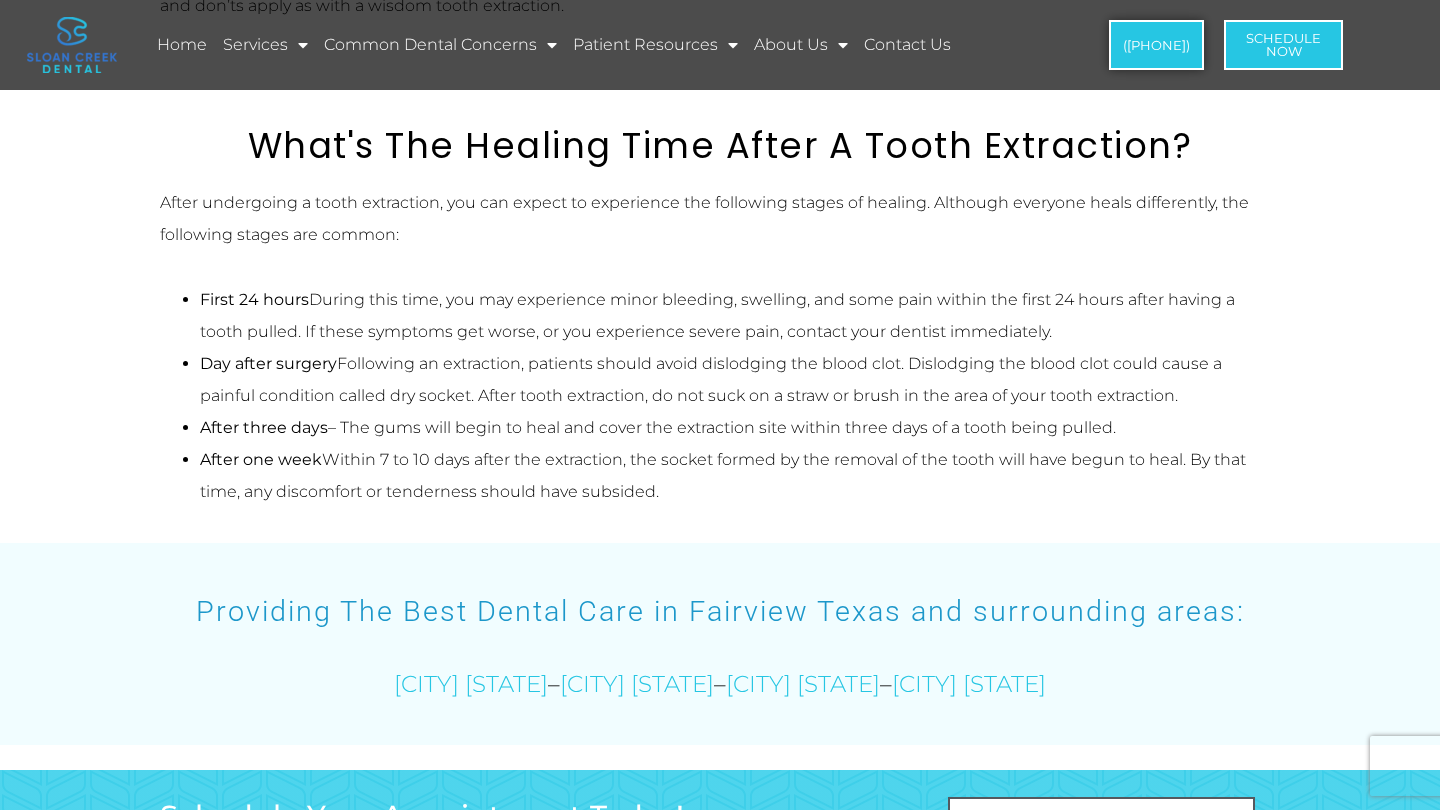 click on "After three days – The gums will begin to heal and cover the extraction site within three days of a tooth being pulled." at bounding box center [740, 428] 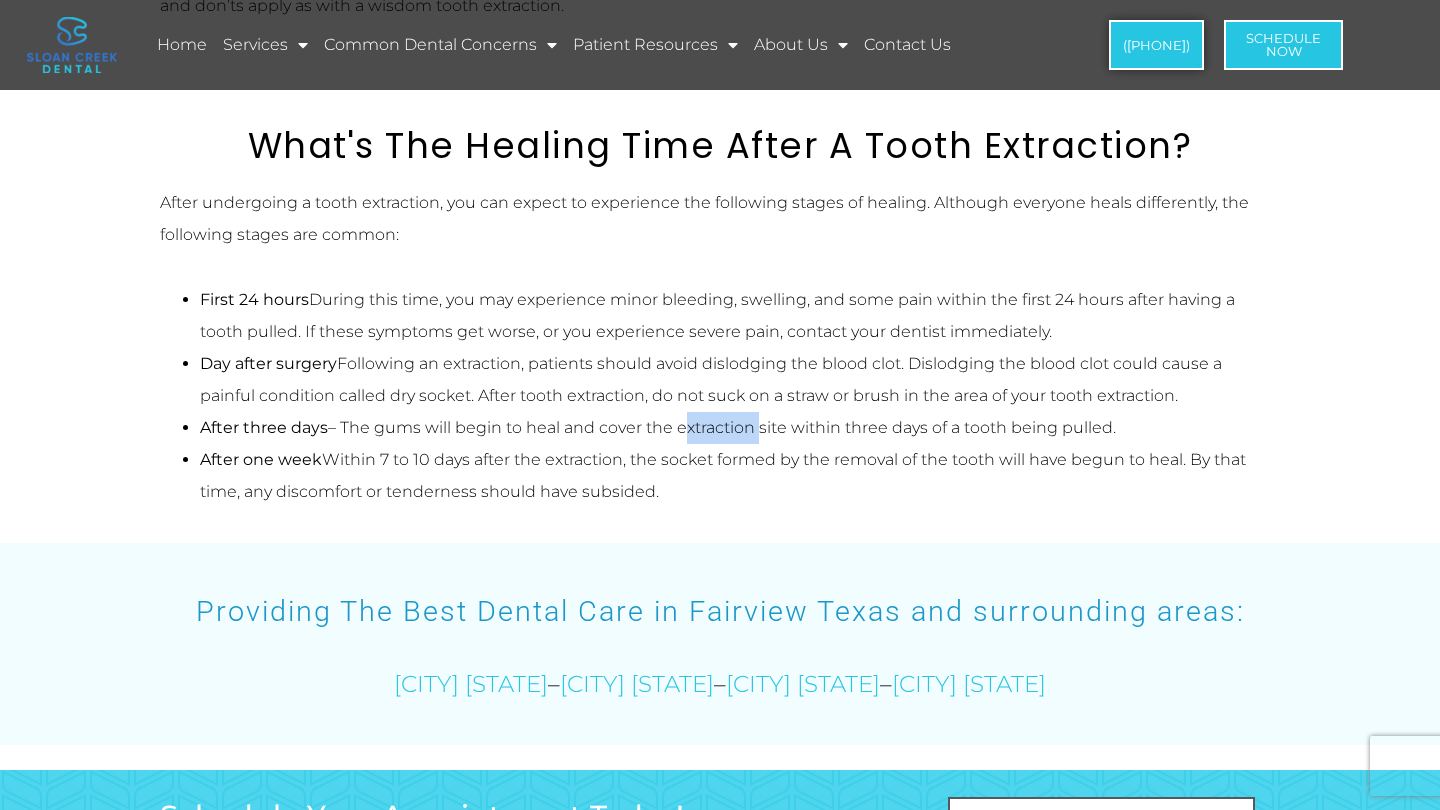 click on "After three days – The gums will begin to heal and cover the extraction site within three days of a tooth being pulled." at bounding box center [740, 428] 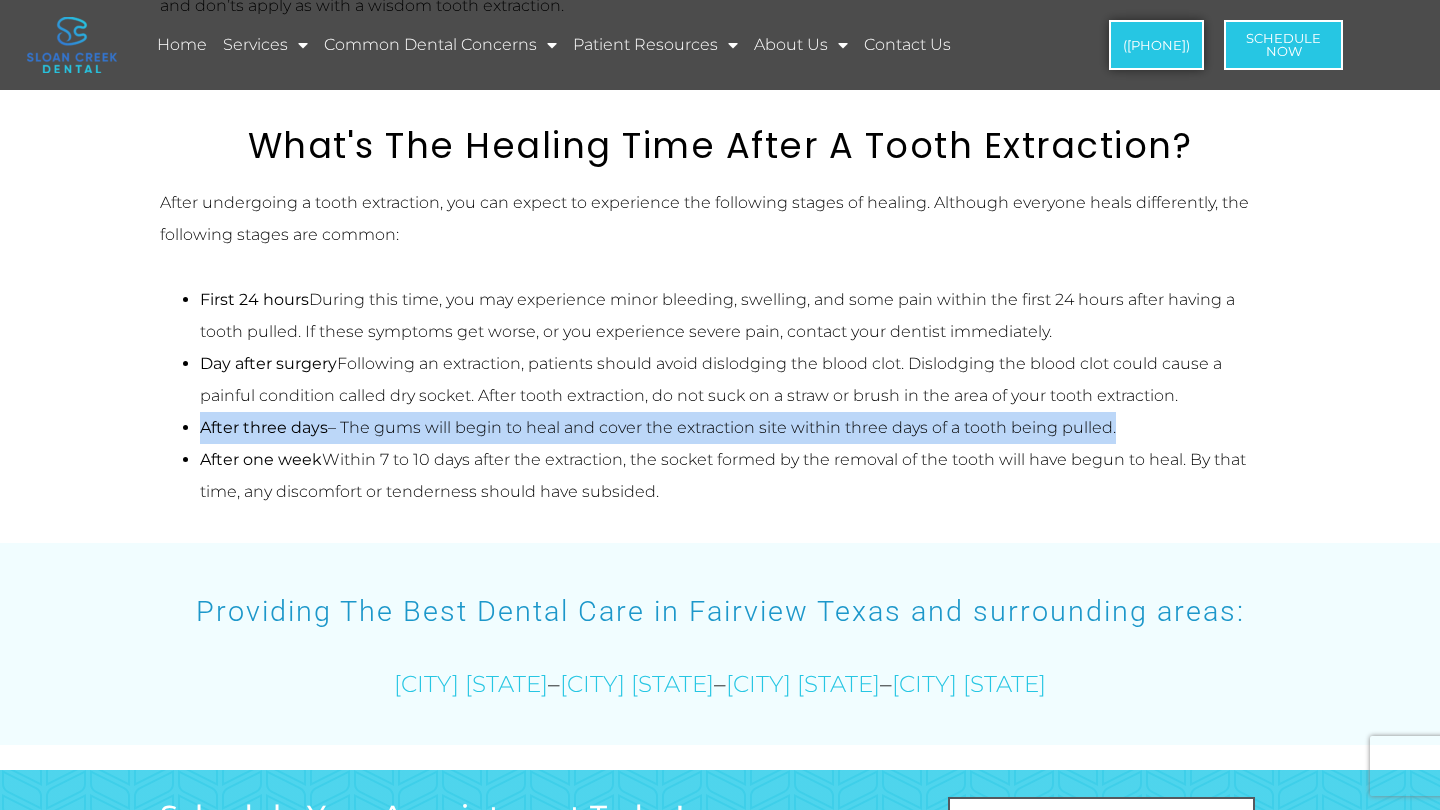 click on "After three days – The gums will begin to heal and cover the extraction site within three days of a tooth being pulled." at bounding box center [740, 428] 